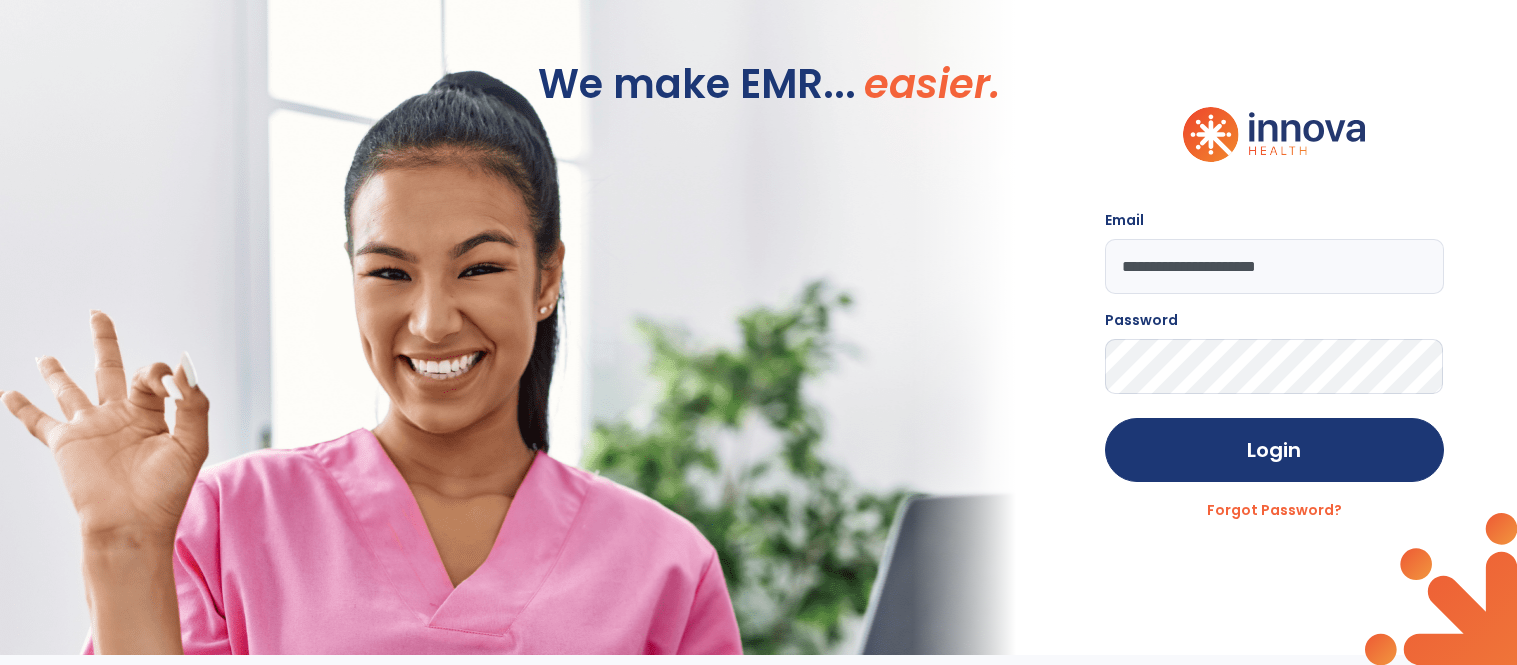 scroll, scrollTop: 0, scrollLeft: 0, axis: both 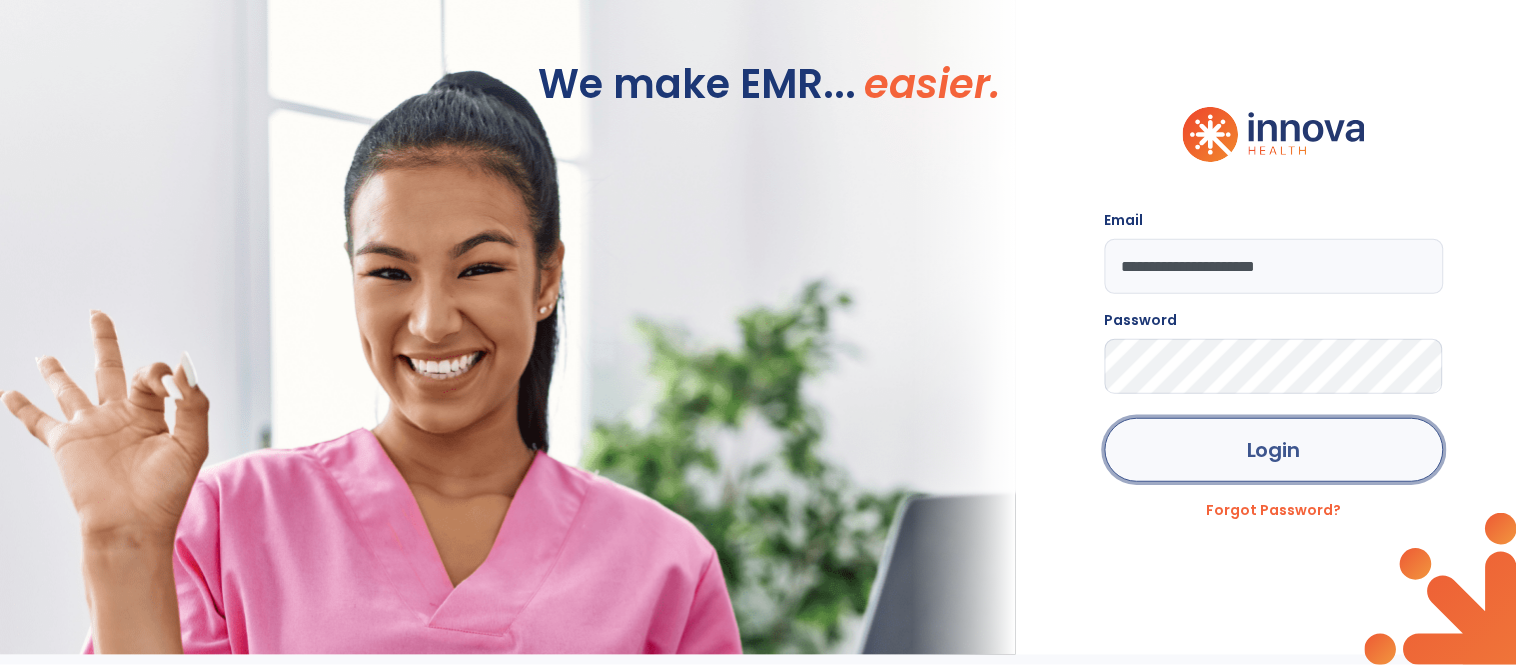 click on "Login" 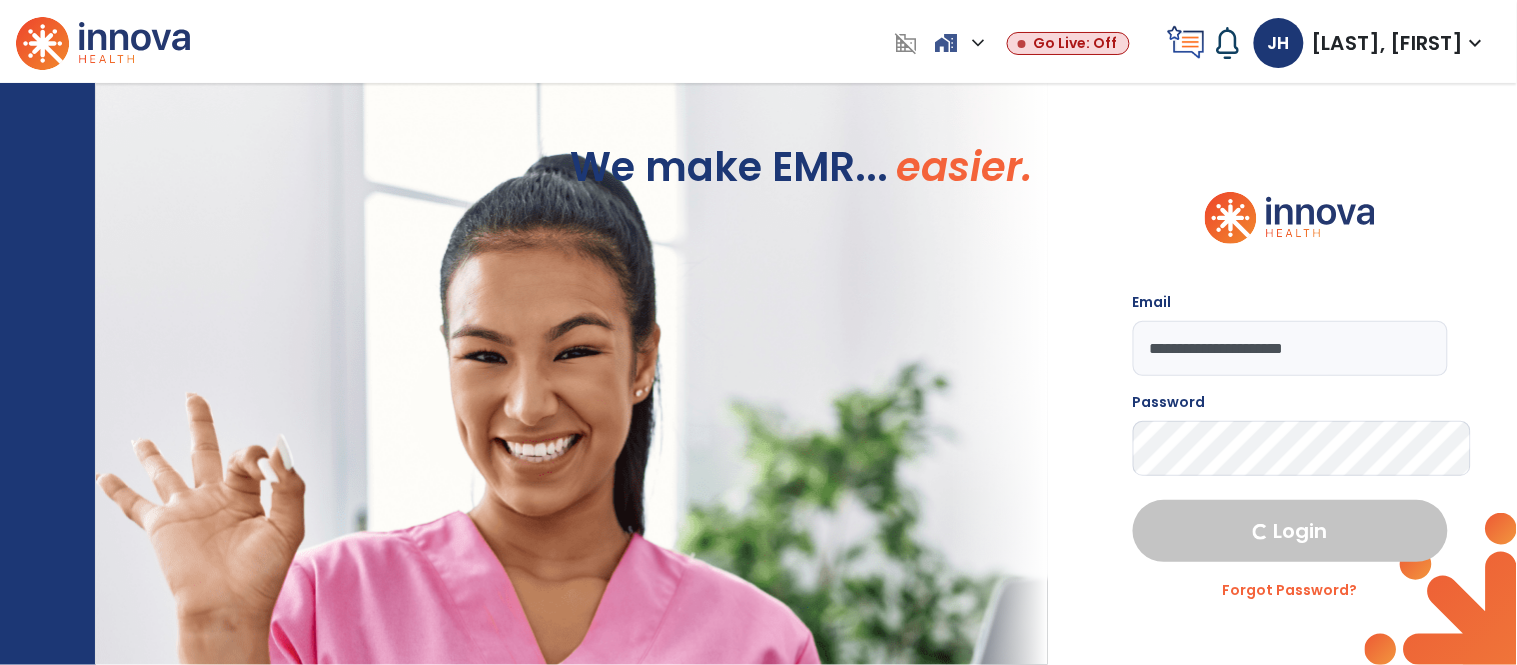 select on "****" 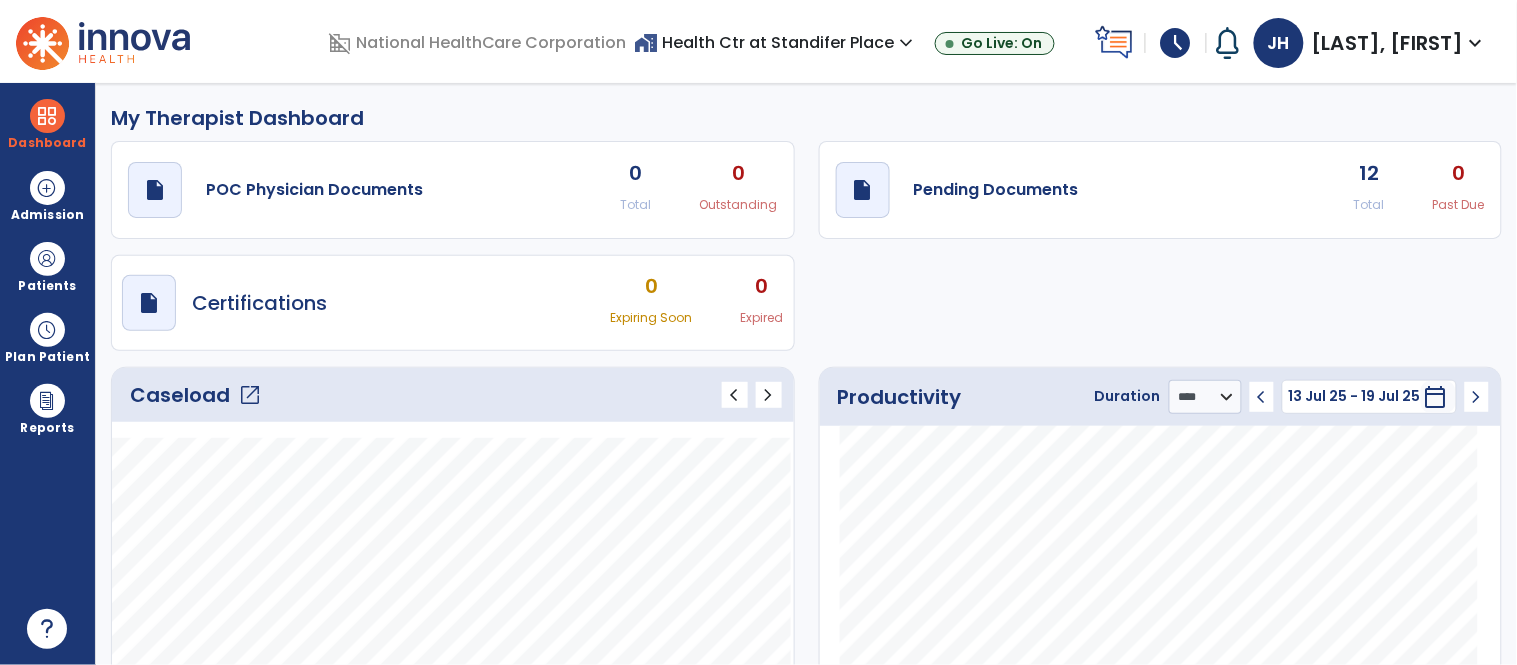 click on "open_in_new" 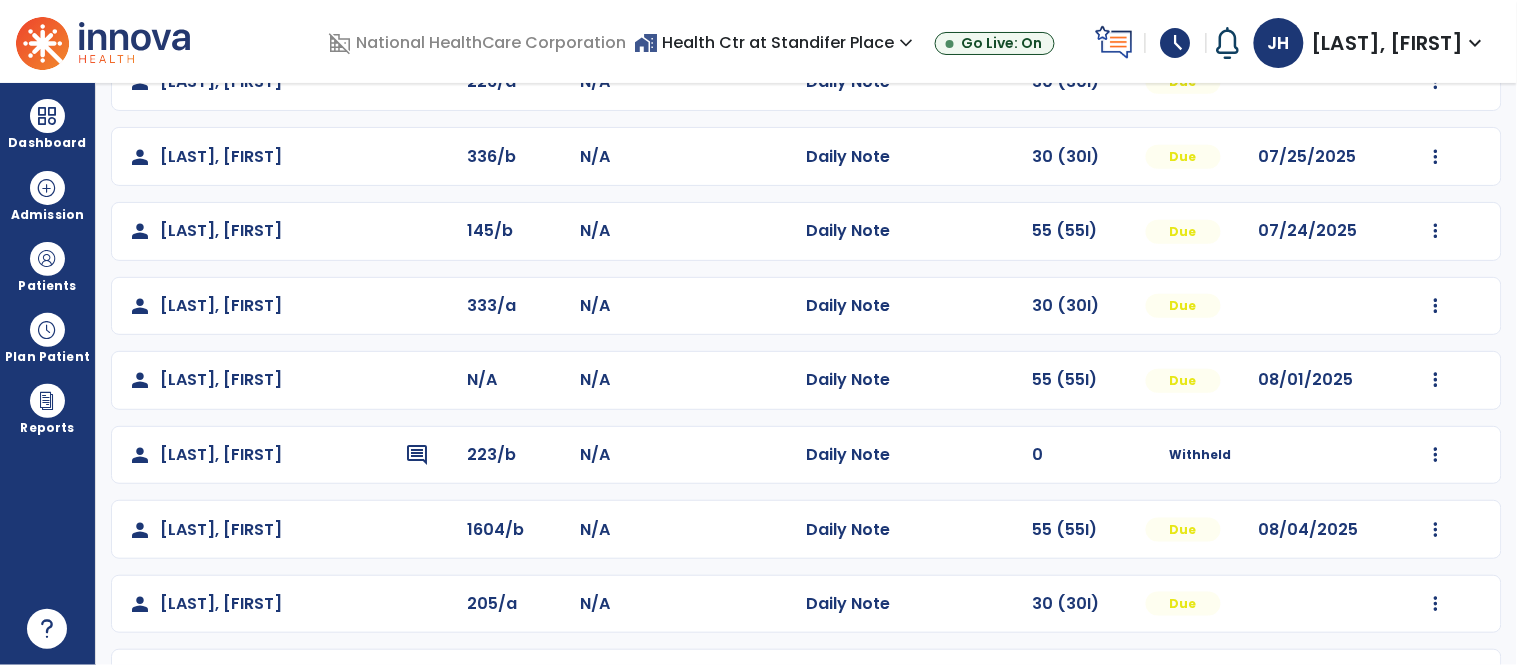 scroll, scrollTop: 357, scrollLeft: 0, axis: vertical 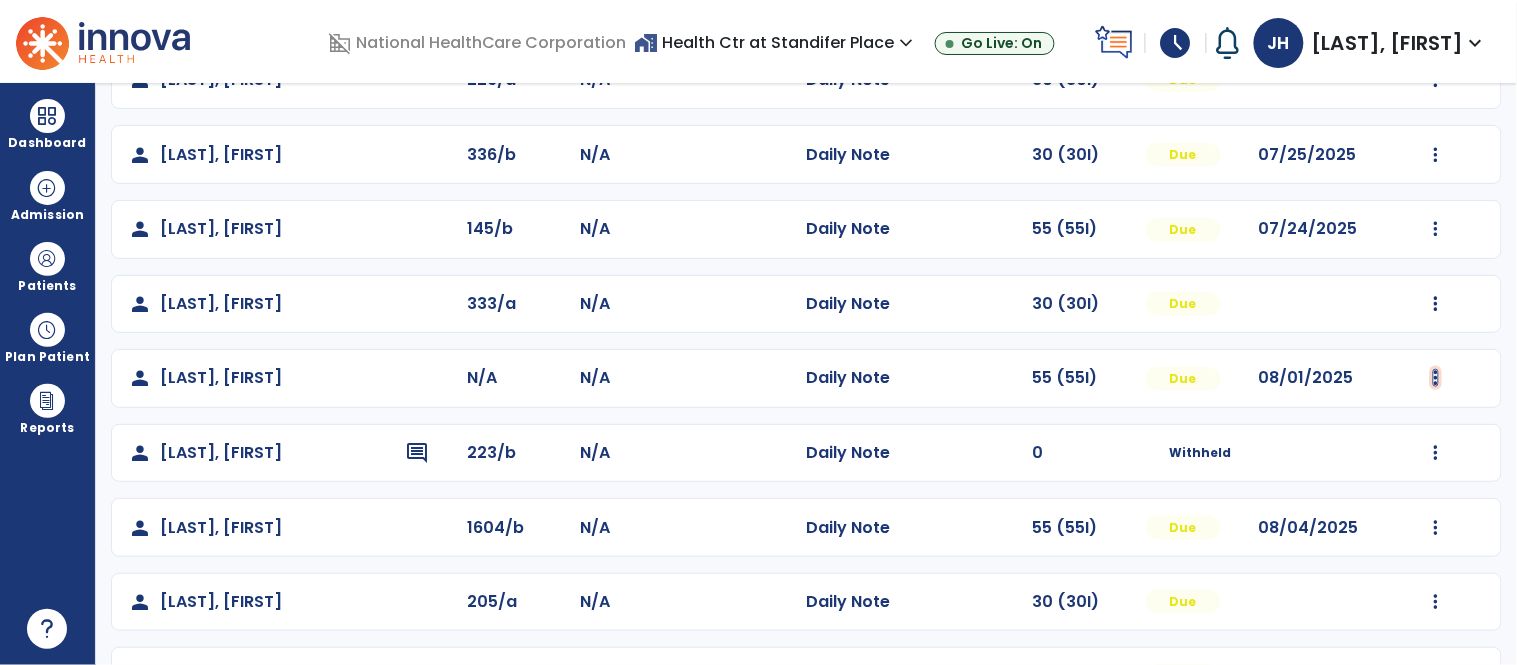 click at bounding box center [1436, -69] 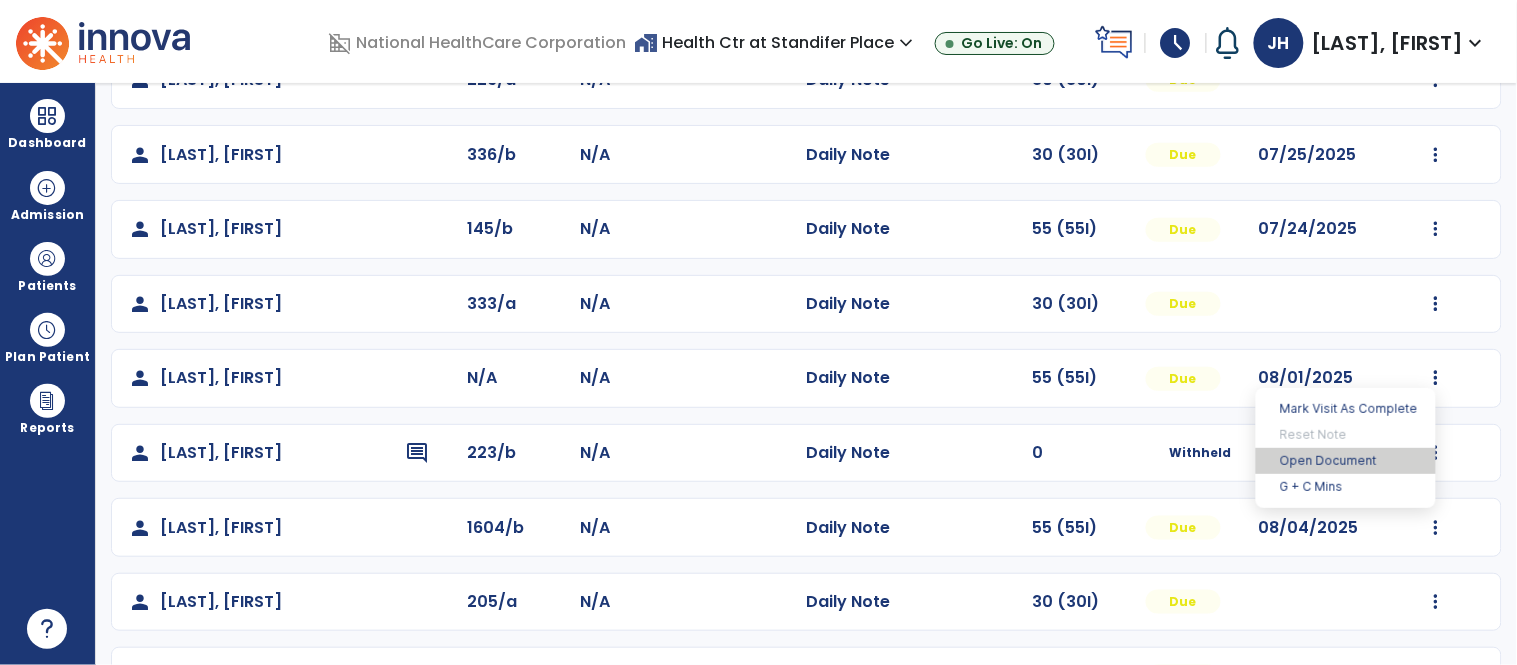 click on "Open Document" at bounding box center [1346, 461] 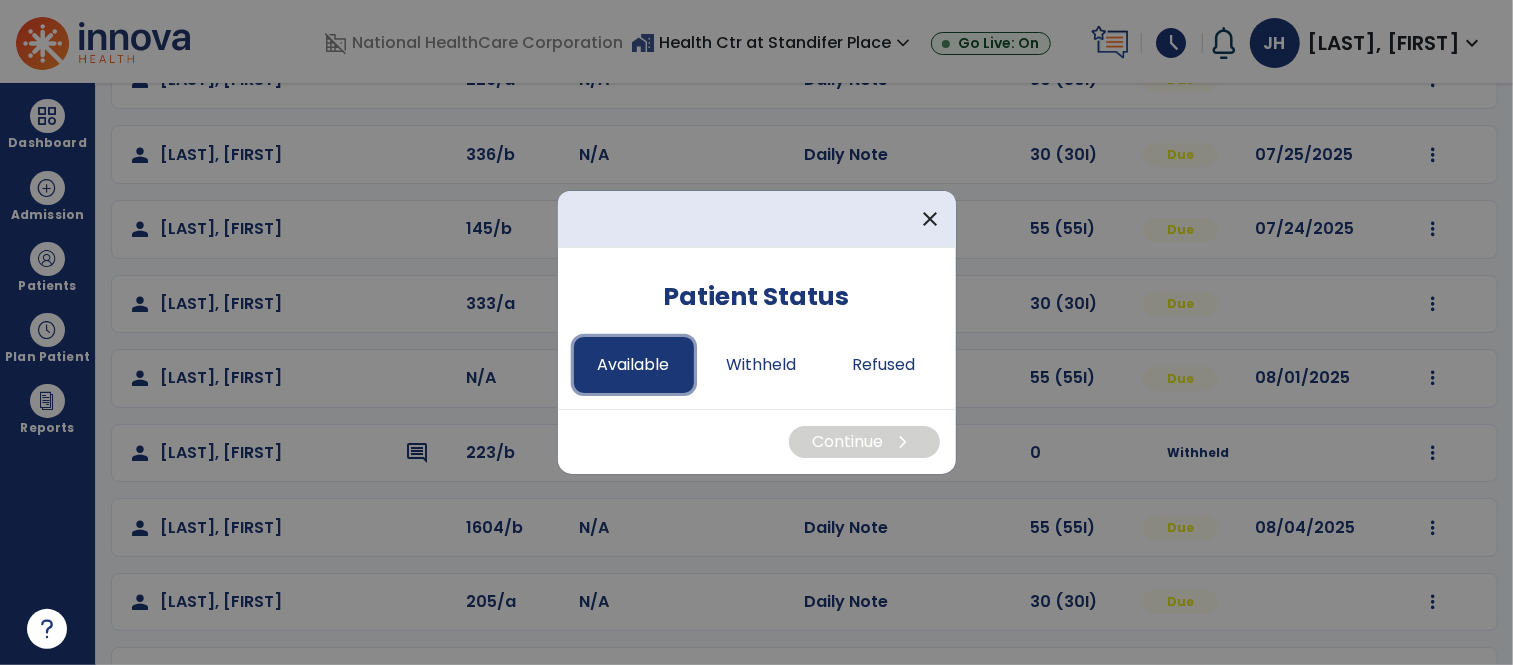 click on "Available" at bounding box center (634, 365) 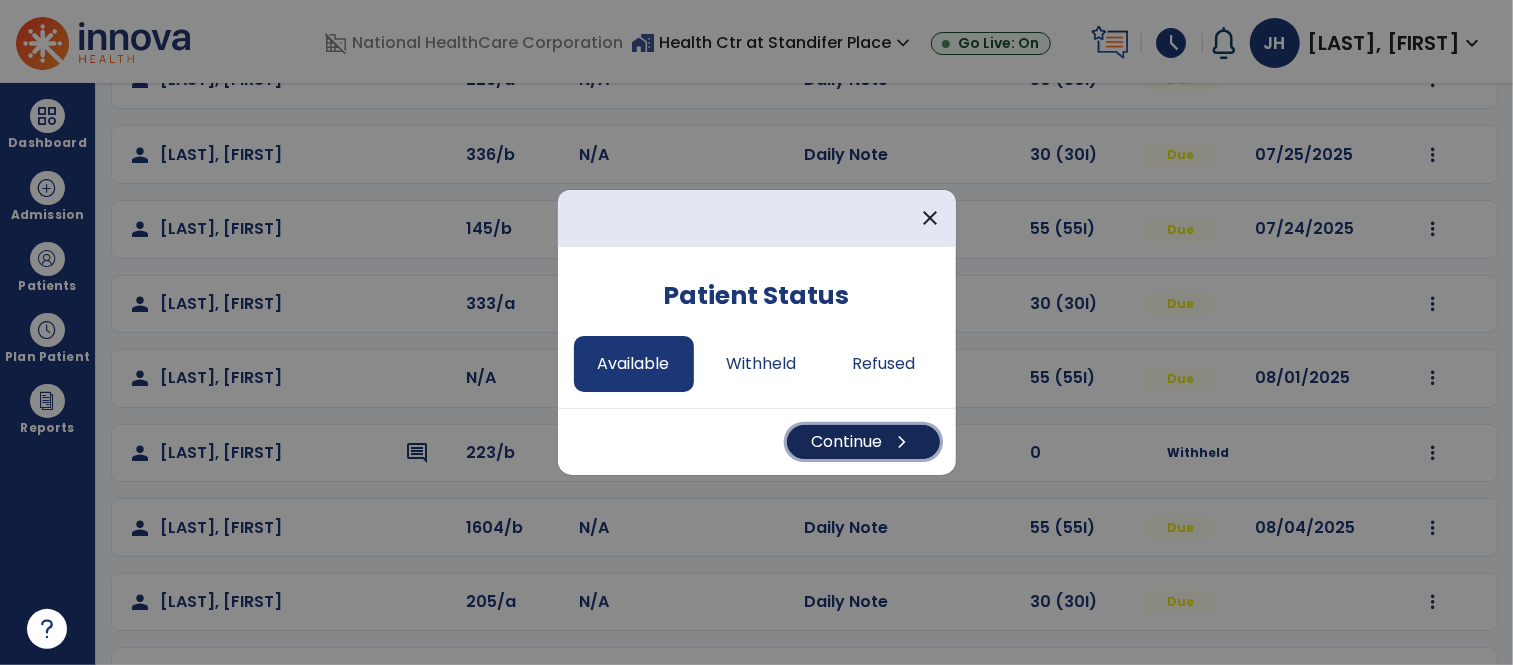 click on "Continue   chevron_right" at bounding box center [863, 442] 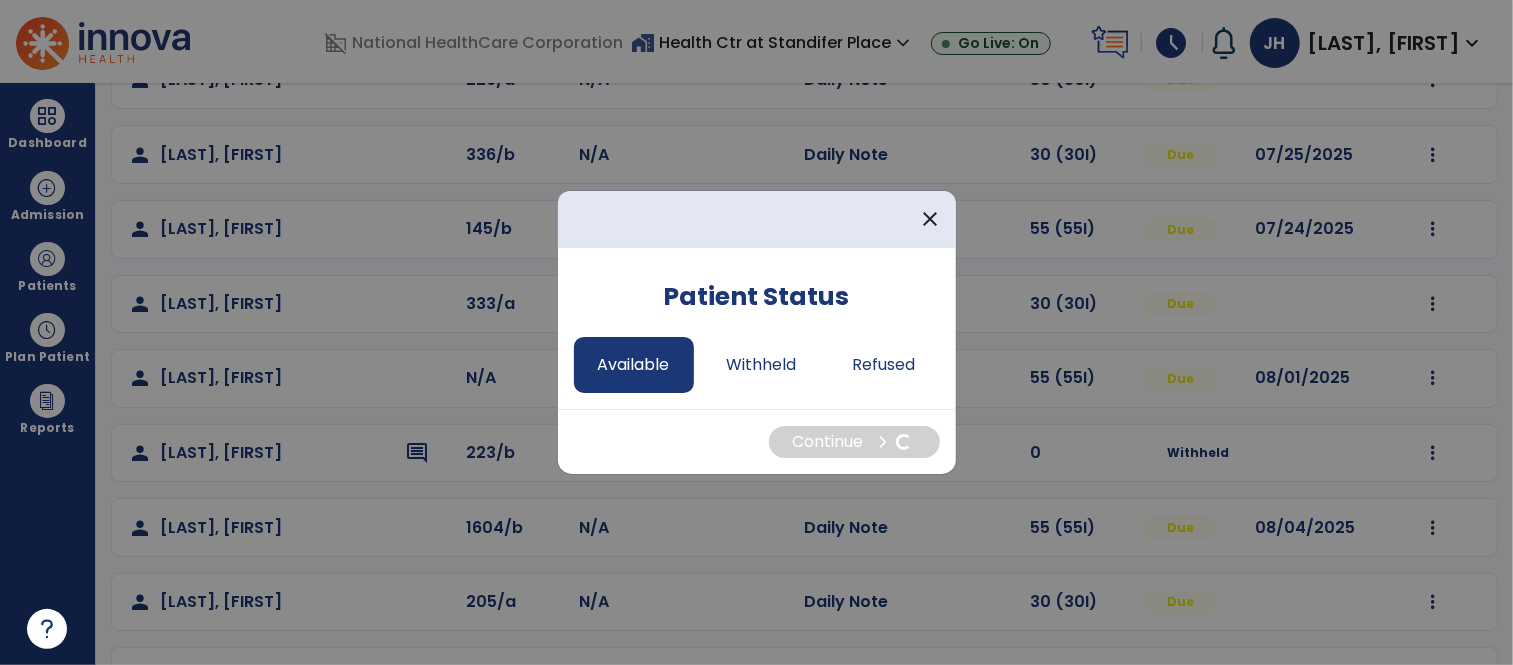 select on "*" 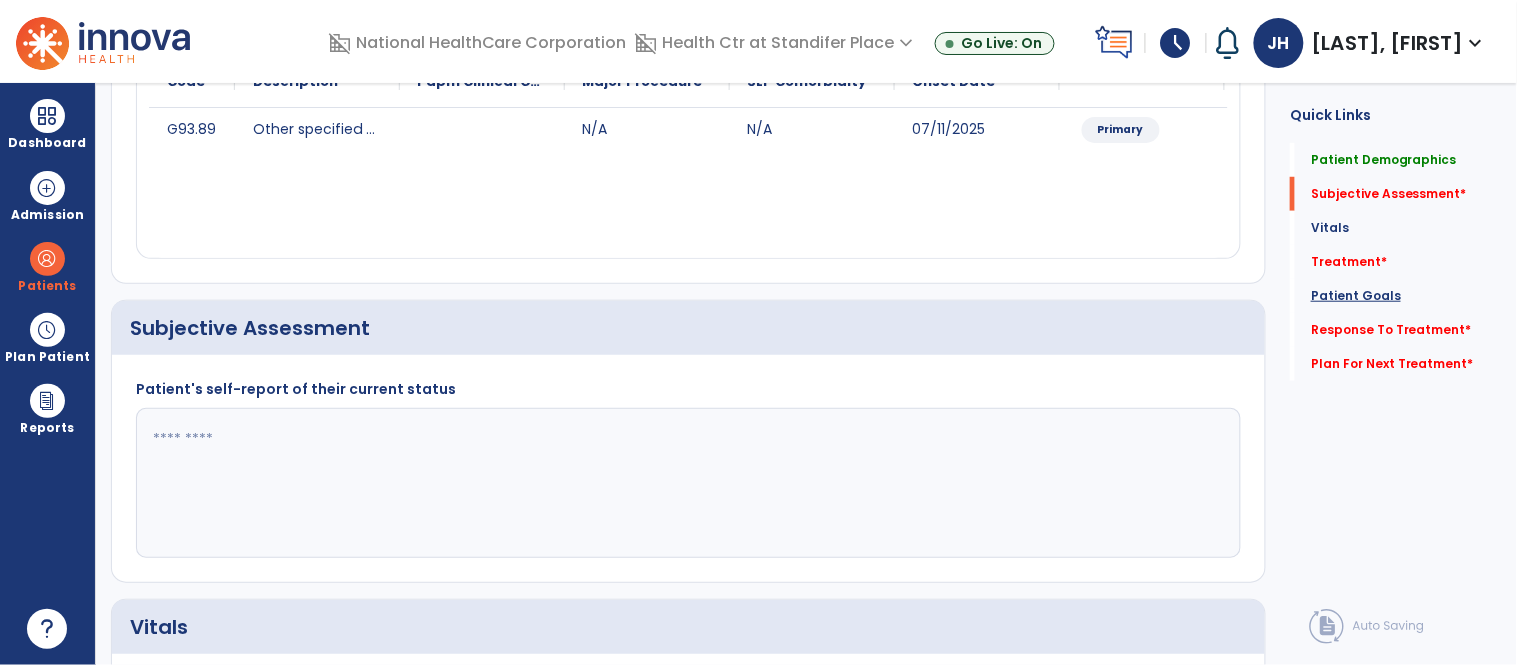 click on "Patient Goals" 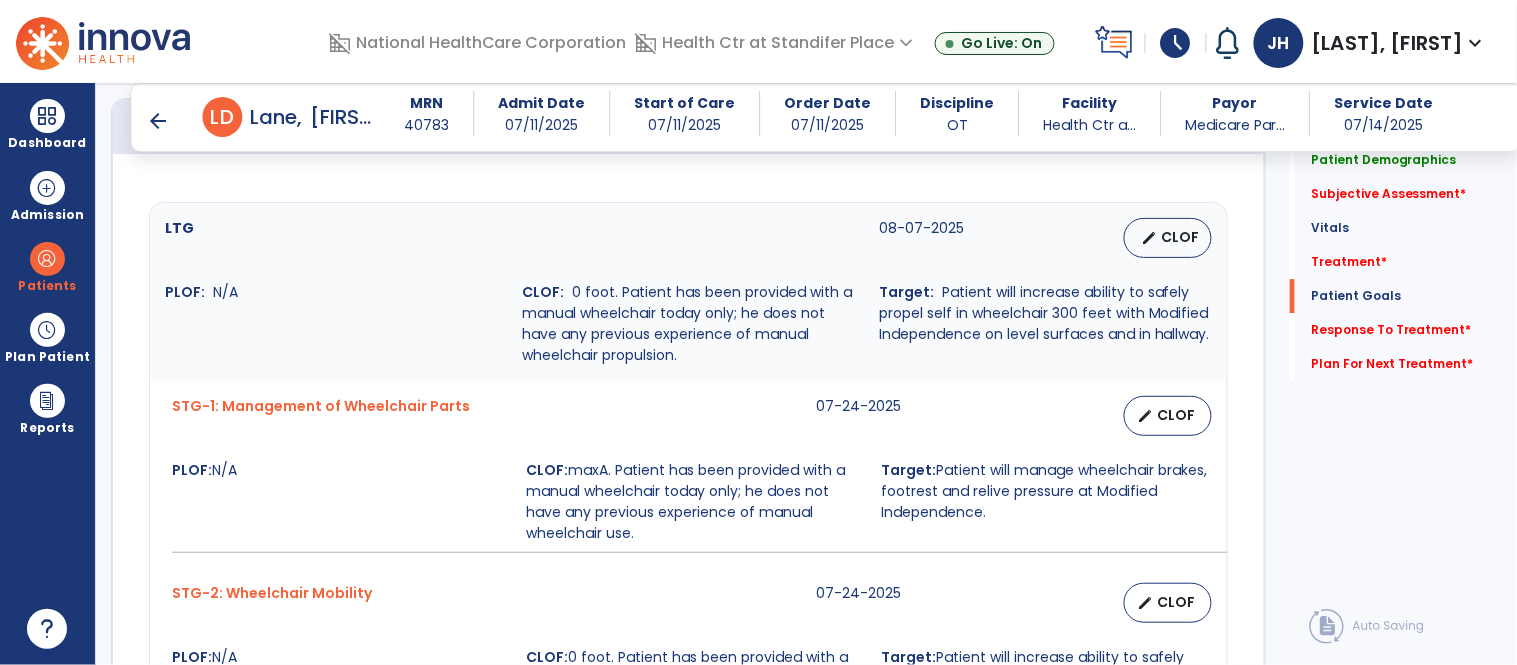scroll, scrollTop: 1647, scrollLeft: 0, axis: vertical 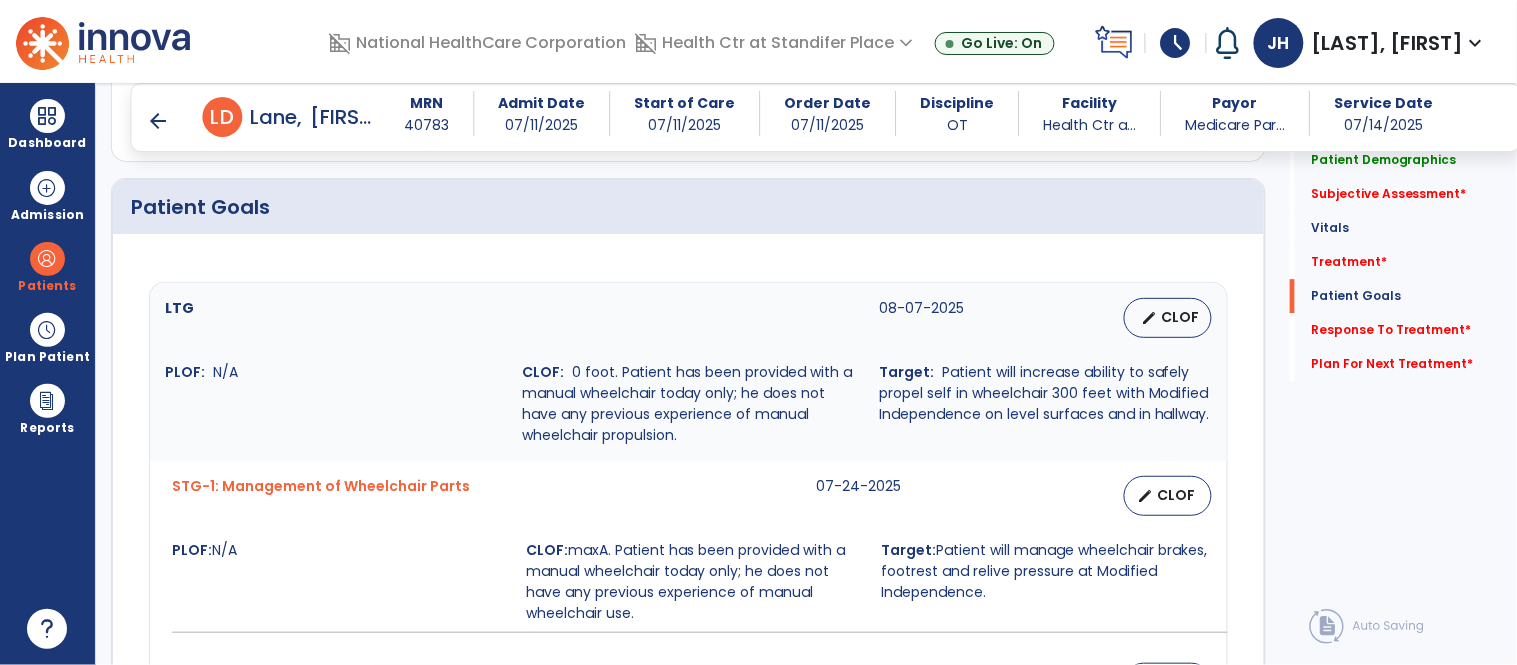 click on "arrow_back" at bounding box center [159, 121] 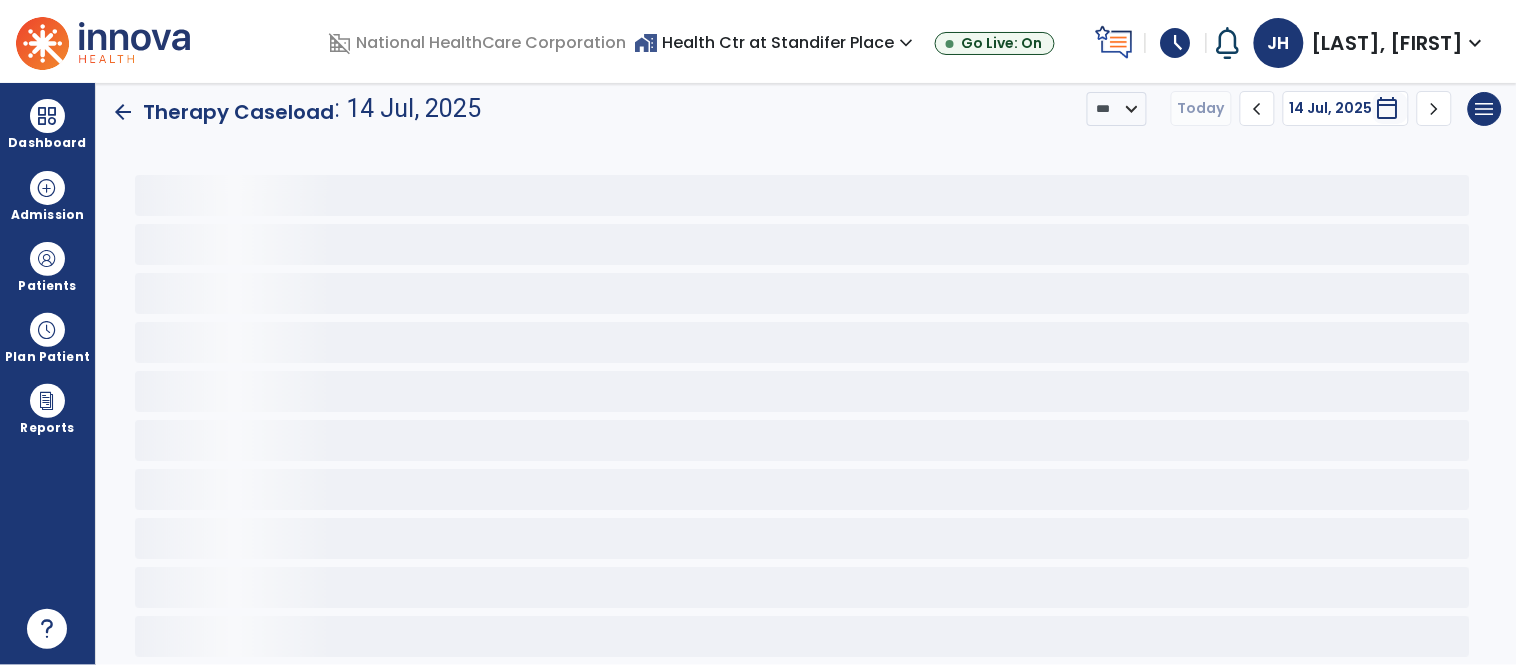 scroll, scrollTop: 4, scrollLeft: 0, axis: vertical 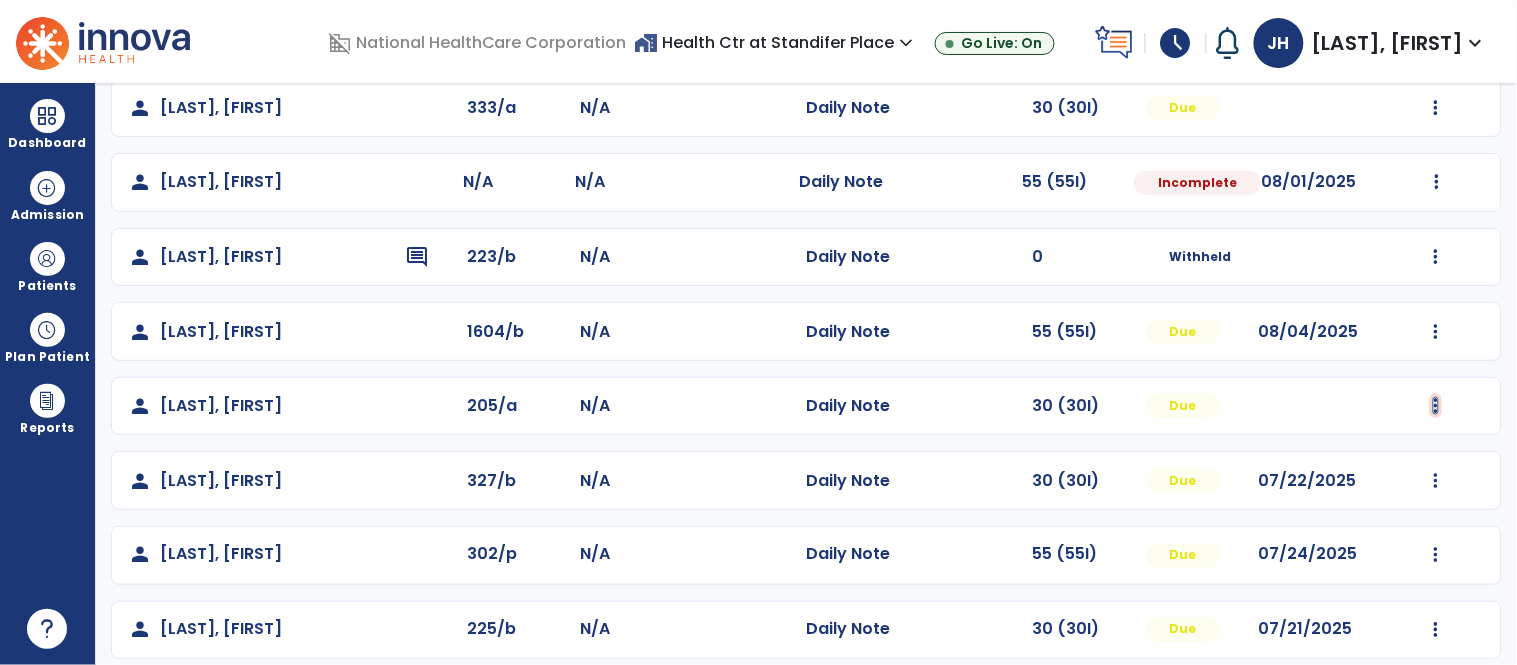 click at bounding box center [1436, -265] 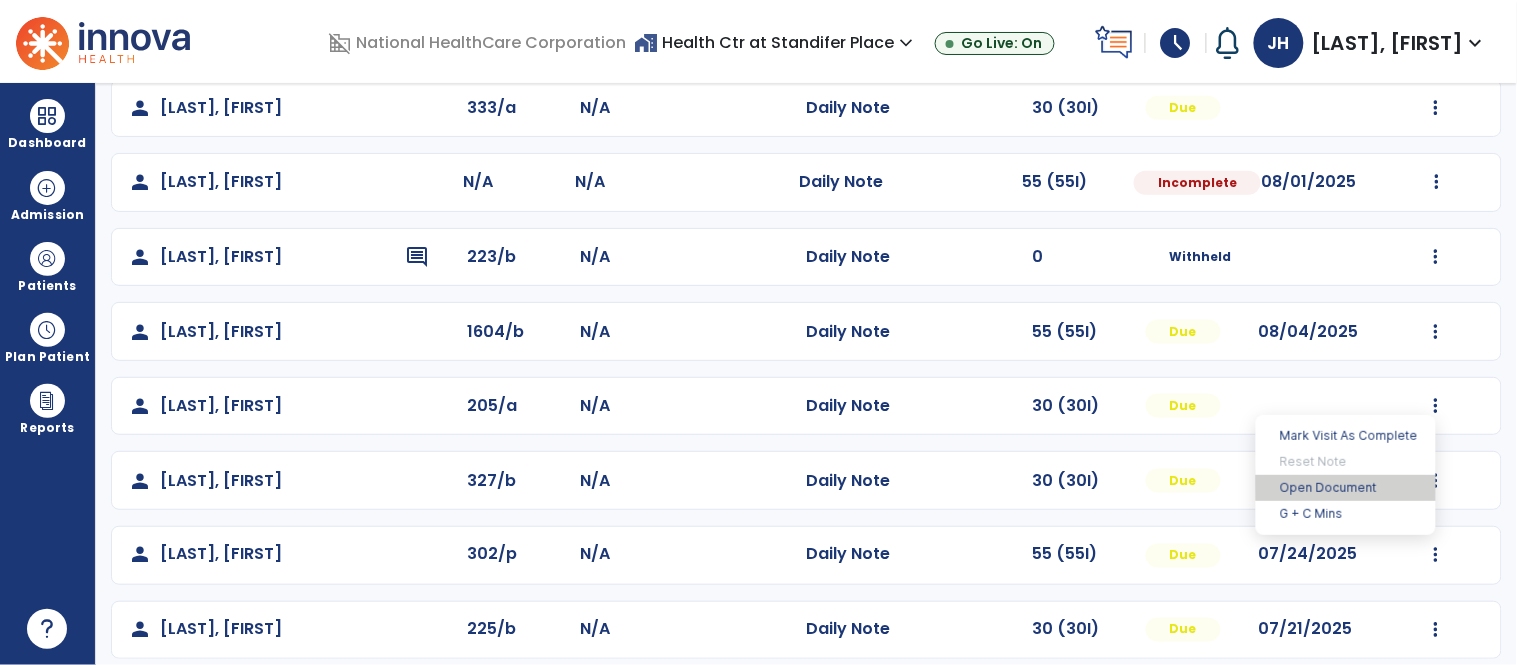 click on "Open Document" at bounding box center (1346, 488) 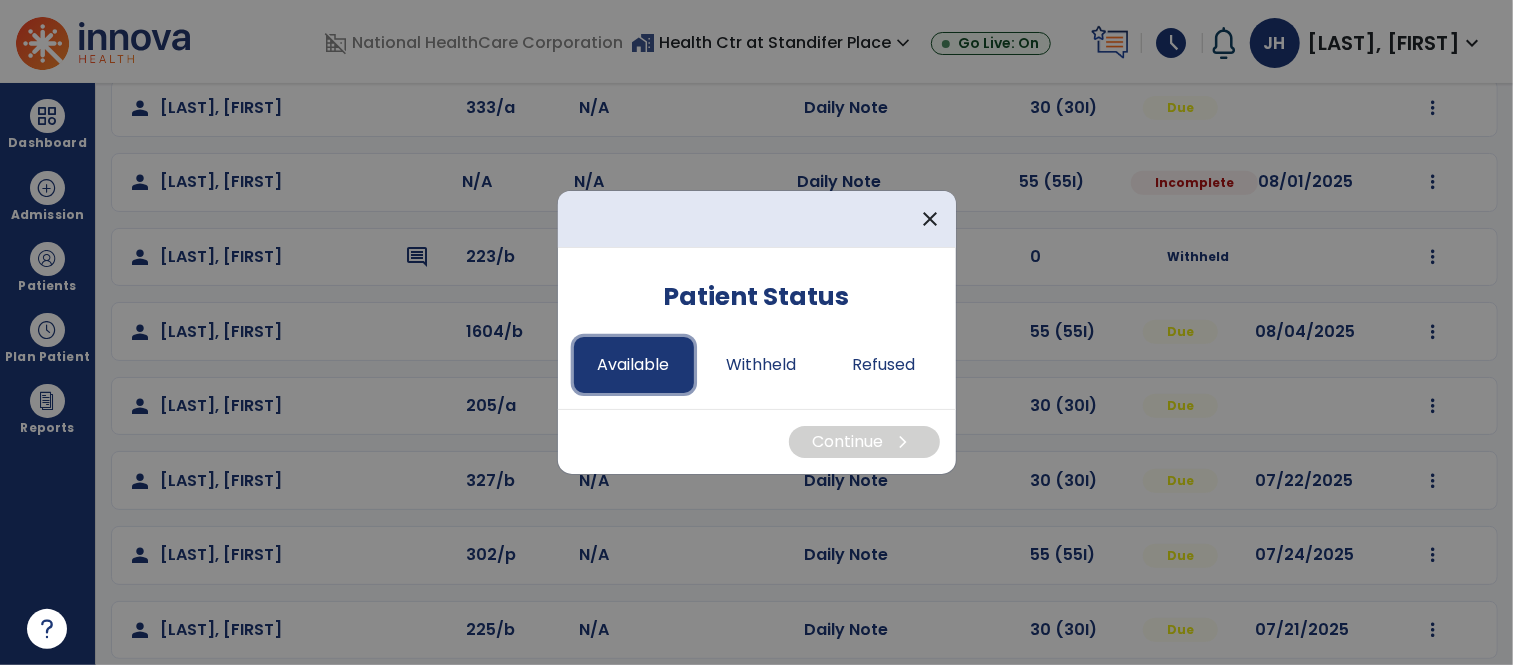 click on "Available" at bounding box center (634, 365) 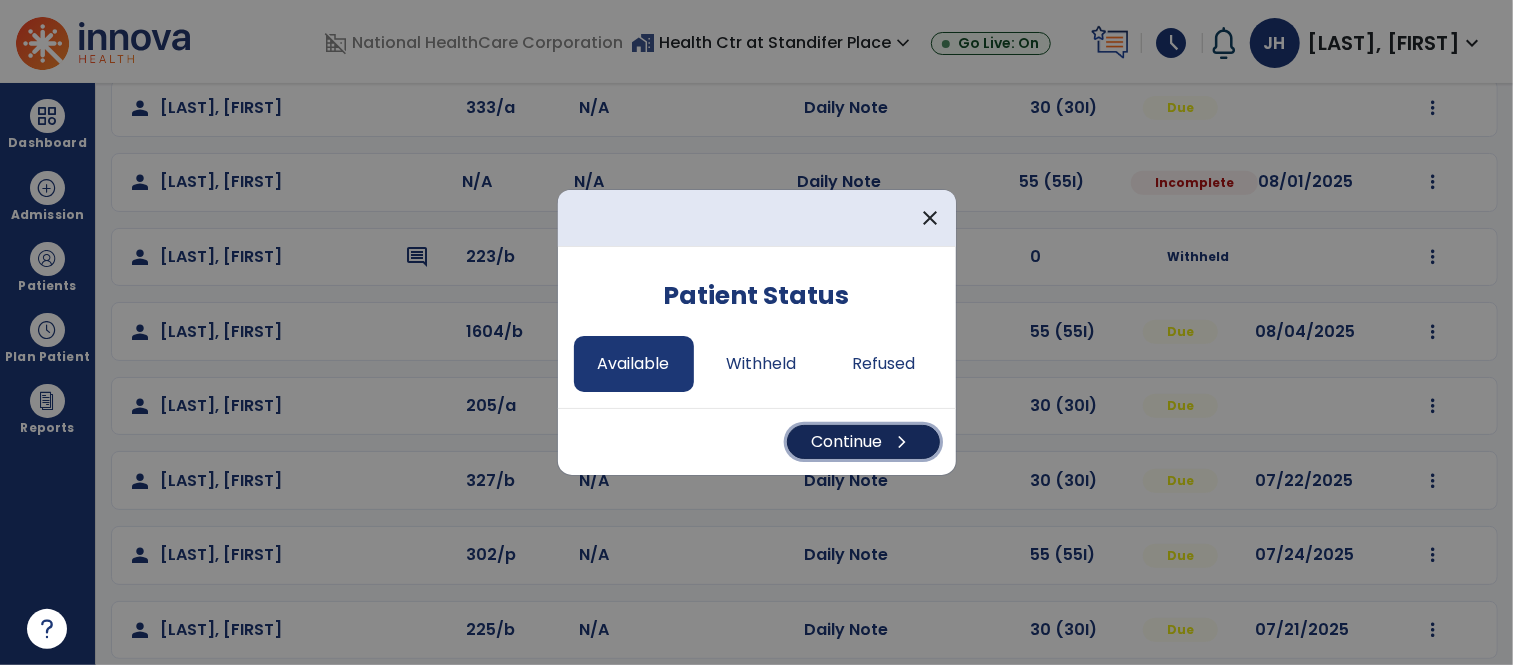 click on "Continue   chevron_right" at bounding box center (863, 442) 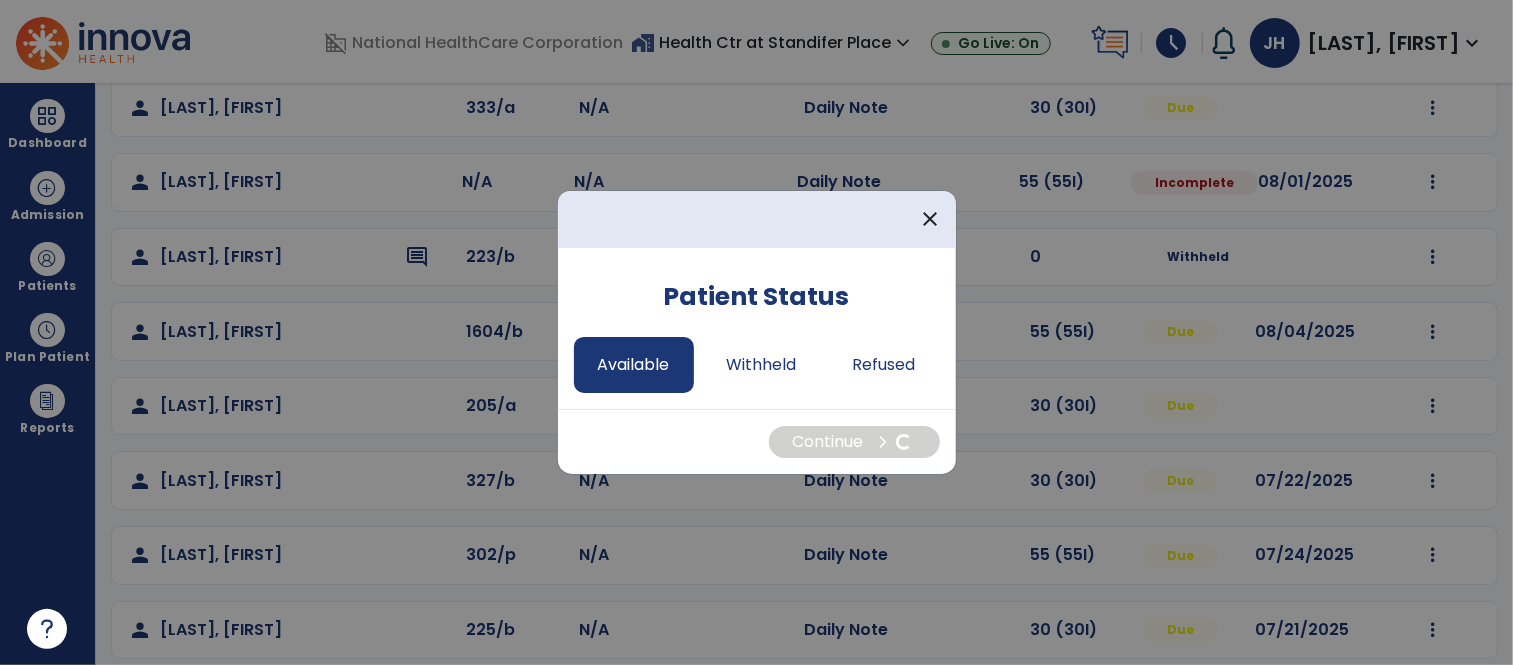 select on "*" 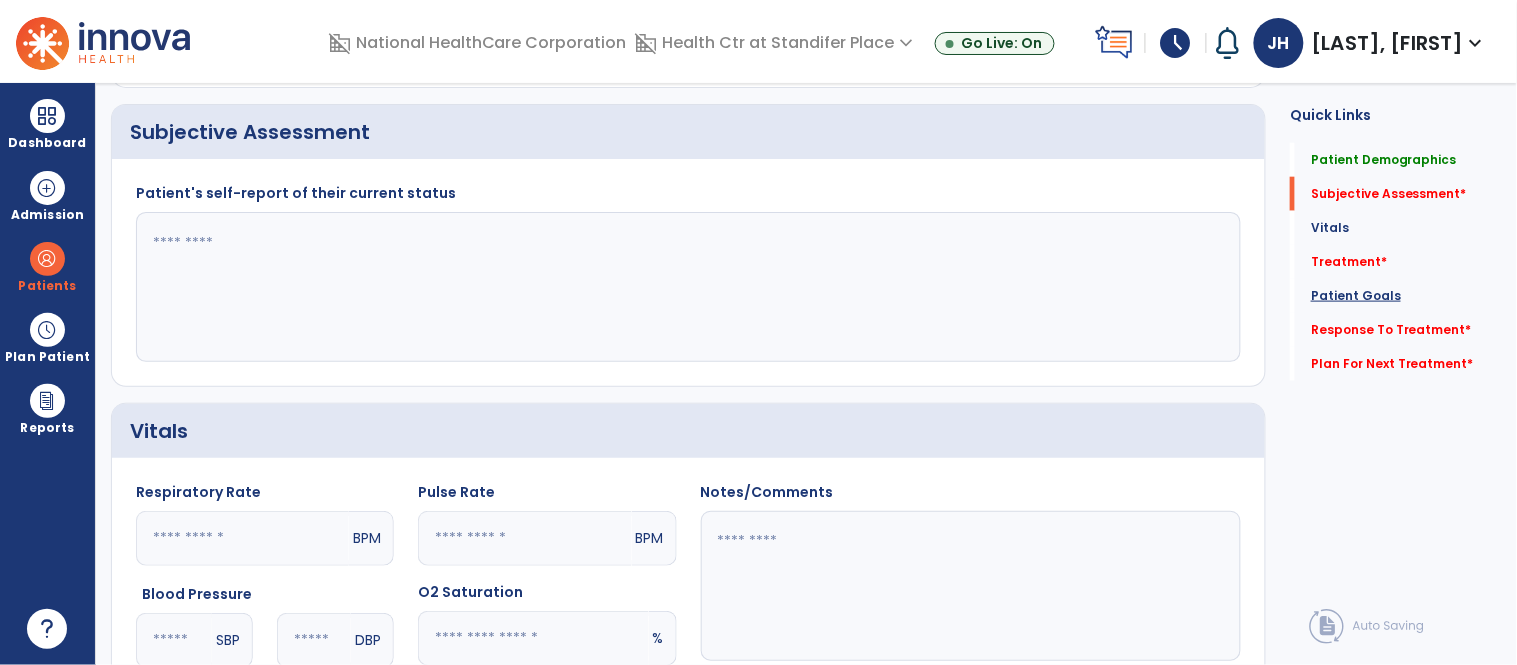 click on "Patient Goals" 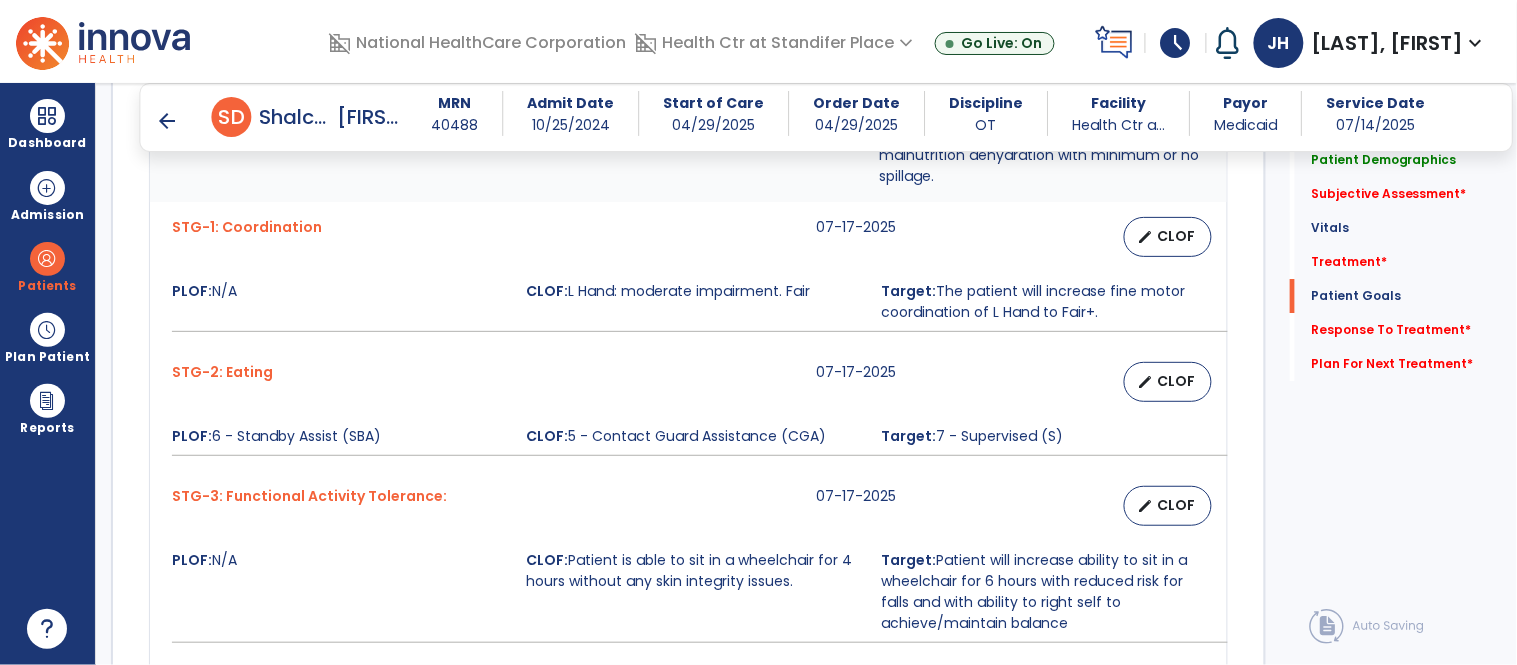 scroll, scrollTop: 1772, scrollLeft: 0, axis: vertical 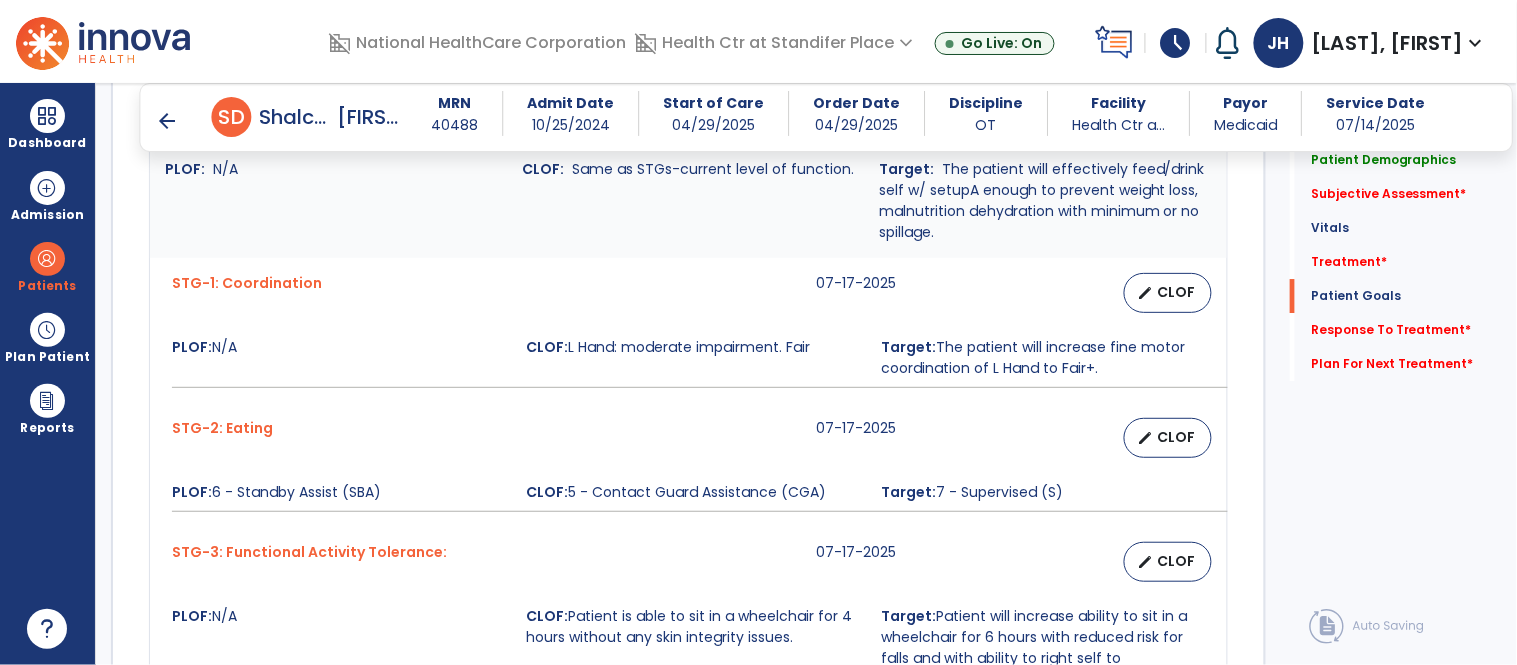 click on "arrow_back" at bounding box center (184, 117) 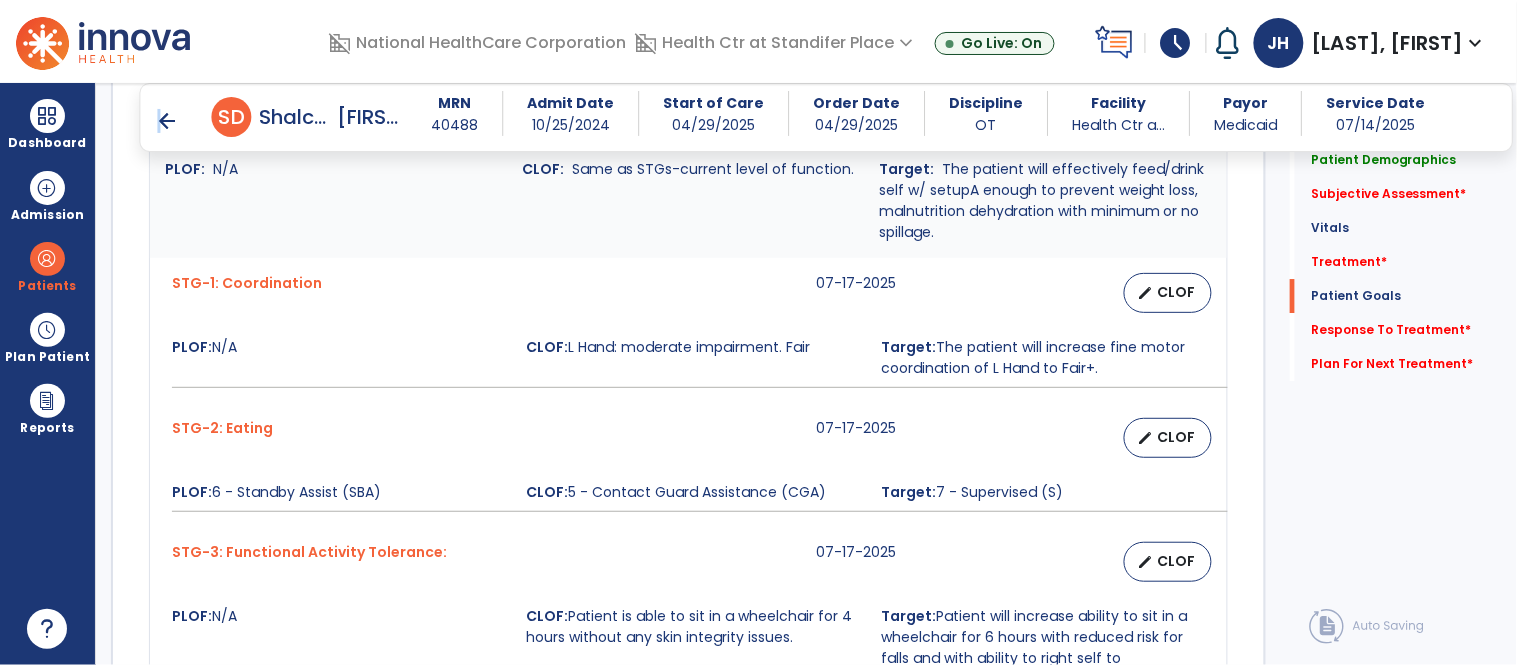 scroll, scrollTop: 1652, scrollLeft: 0, axis: vertical 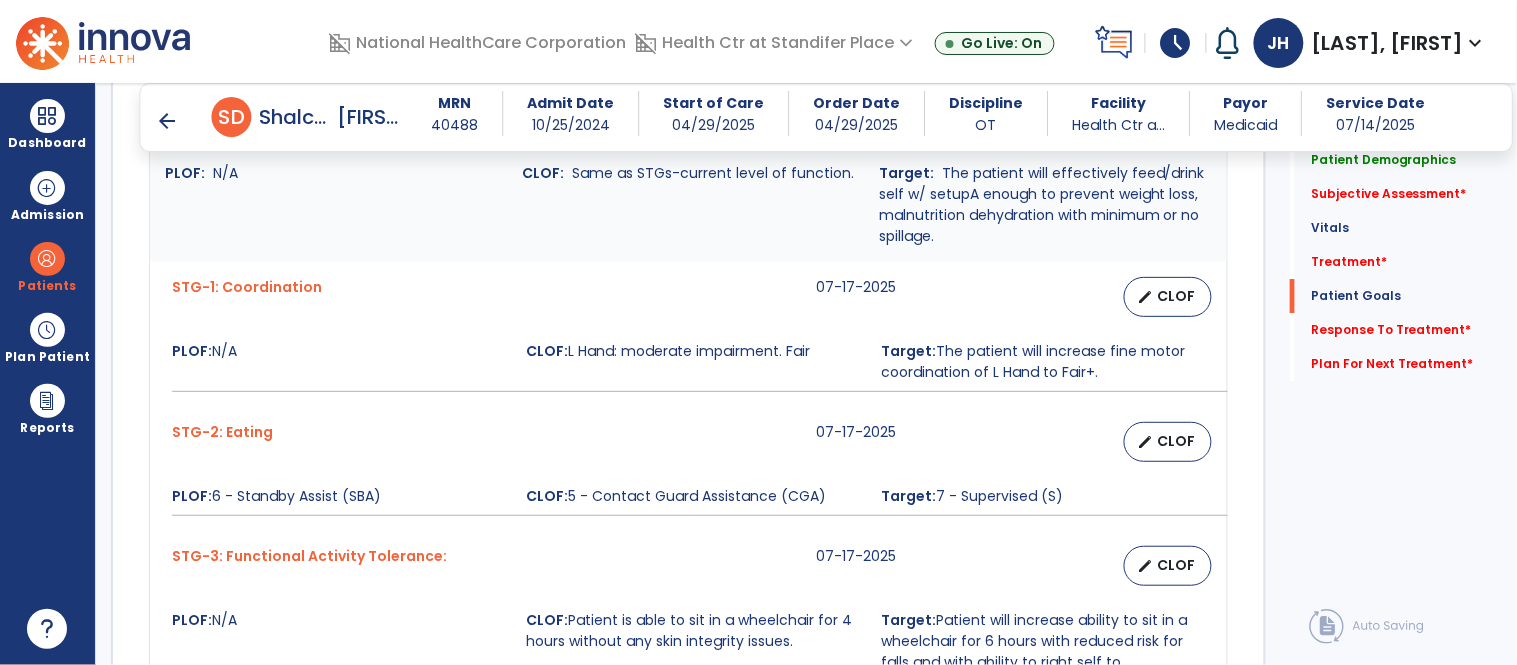 click on "arrow_back" at bounding box center (168, 121) 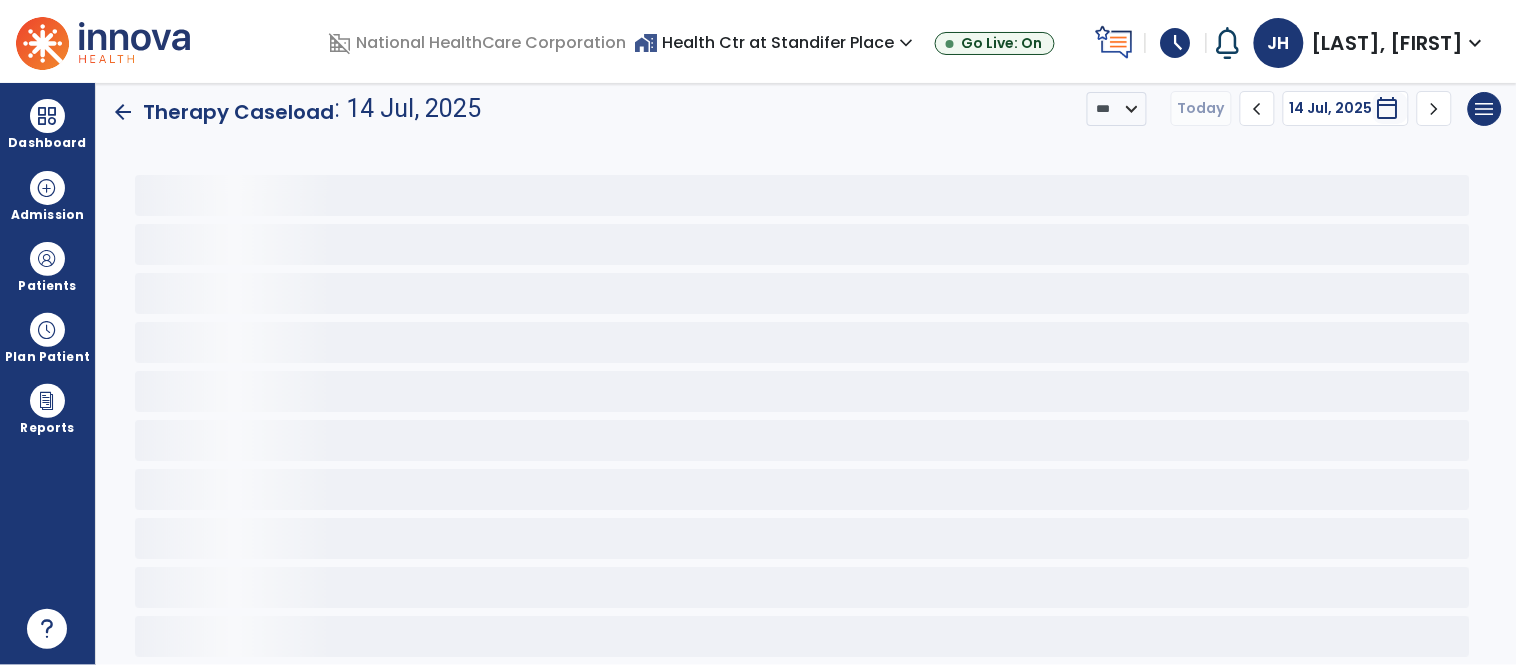 scroll, scrollTop: 4, scrollLeft: 0, axis: vertical 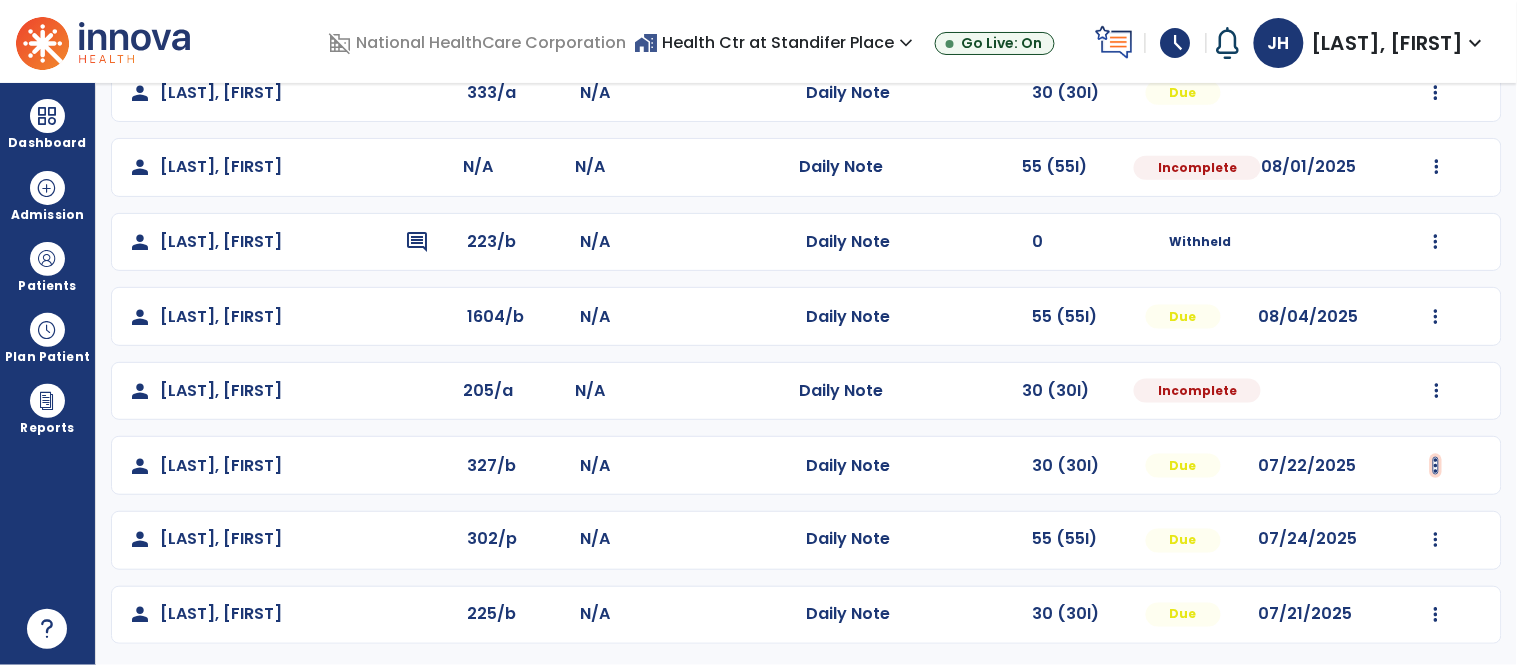 click at bounding box center (1436, -280) 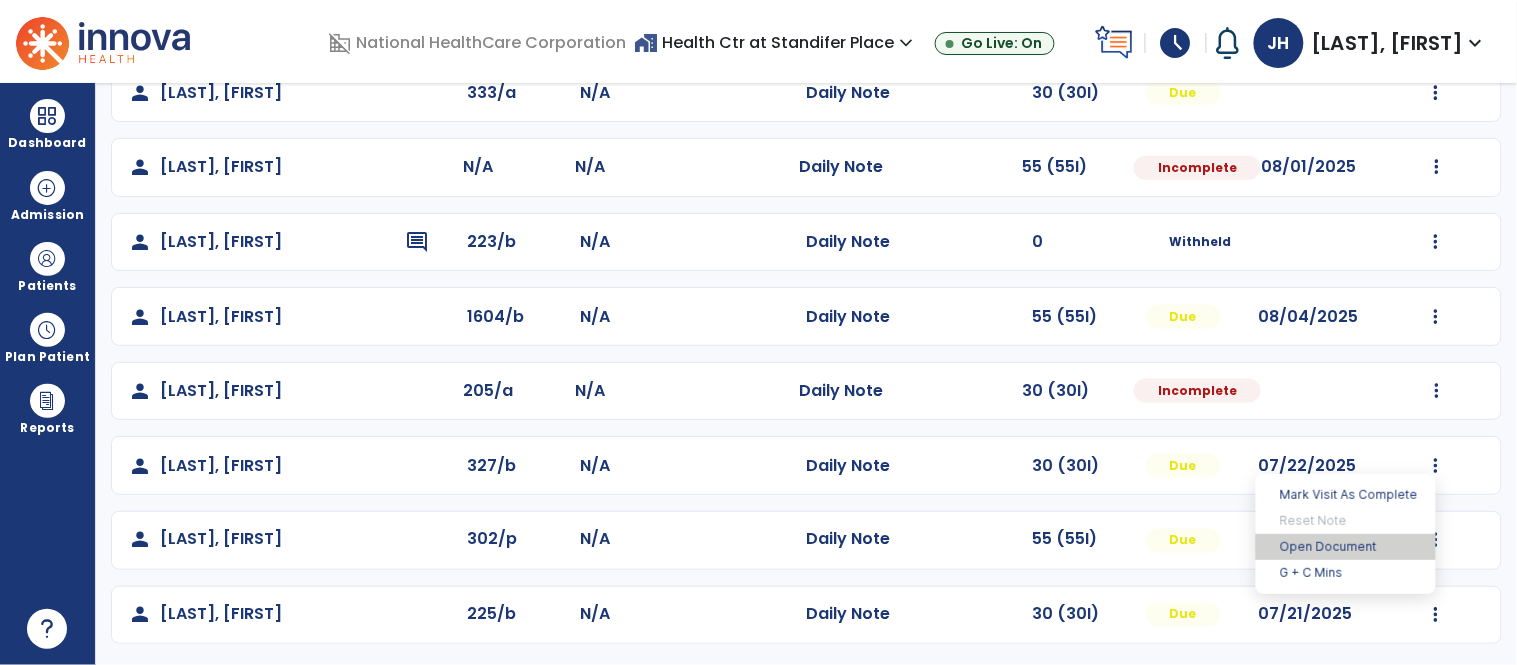 click on "Open Document" at bounding box center [1346, 547] 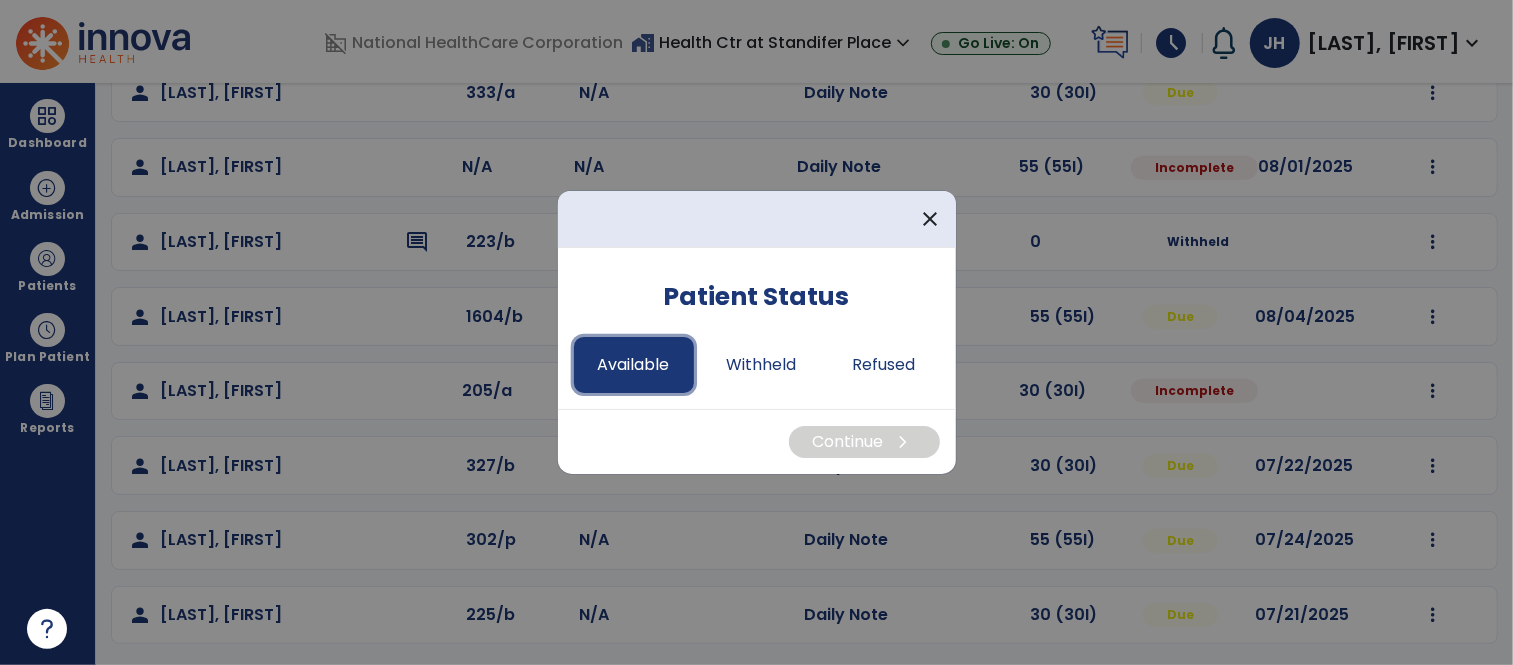 click on "Available" at bounding box center (634, 365) 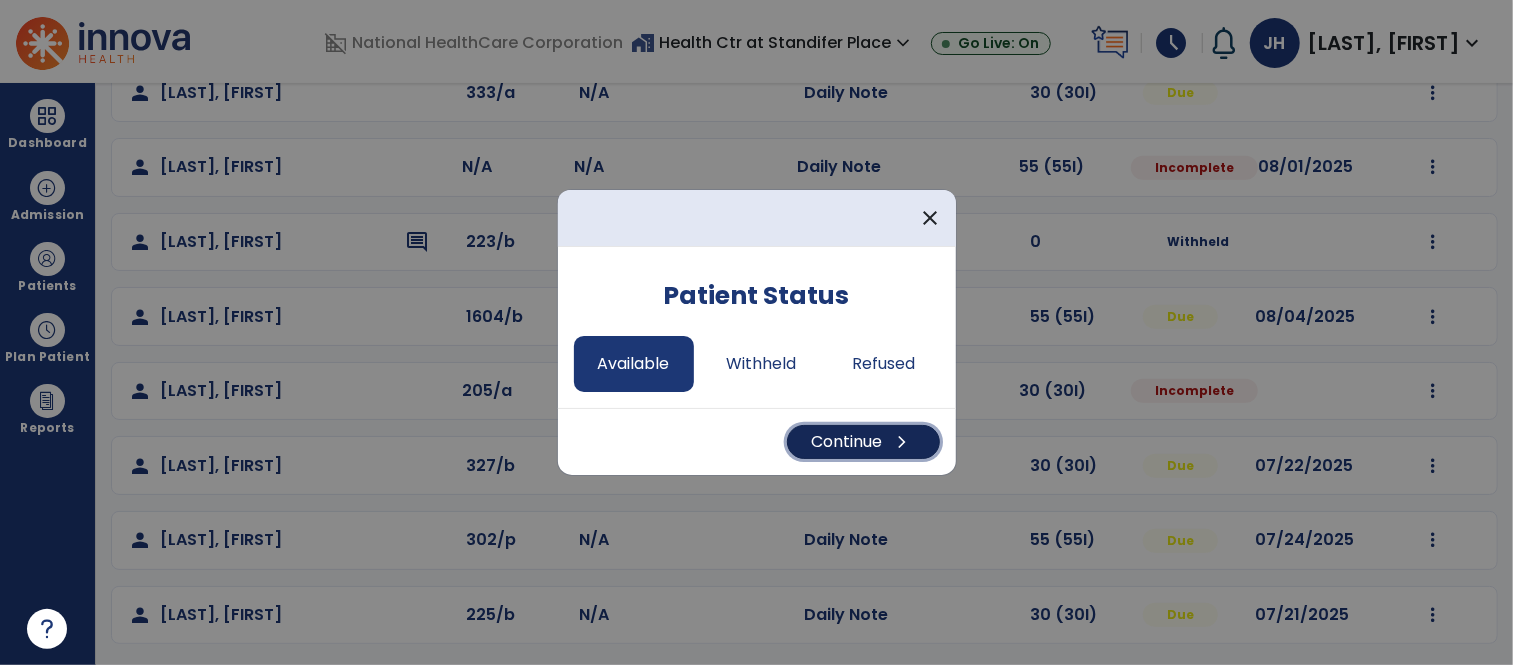 click on "Continue   chevron_right" at bounding box center [863, 442] 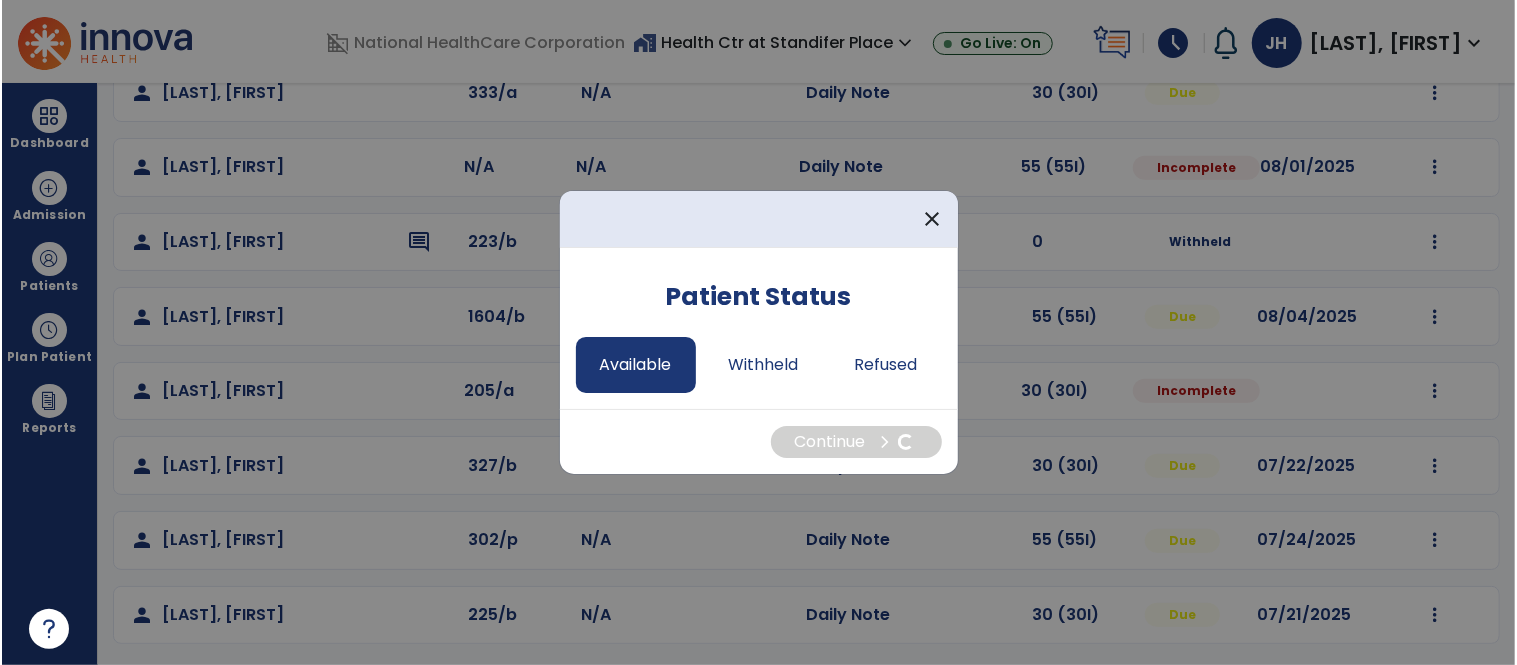 scroll, scrollTop: 0, scrollLeft: 0, axis: both 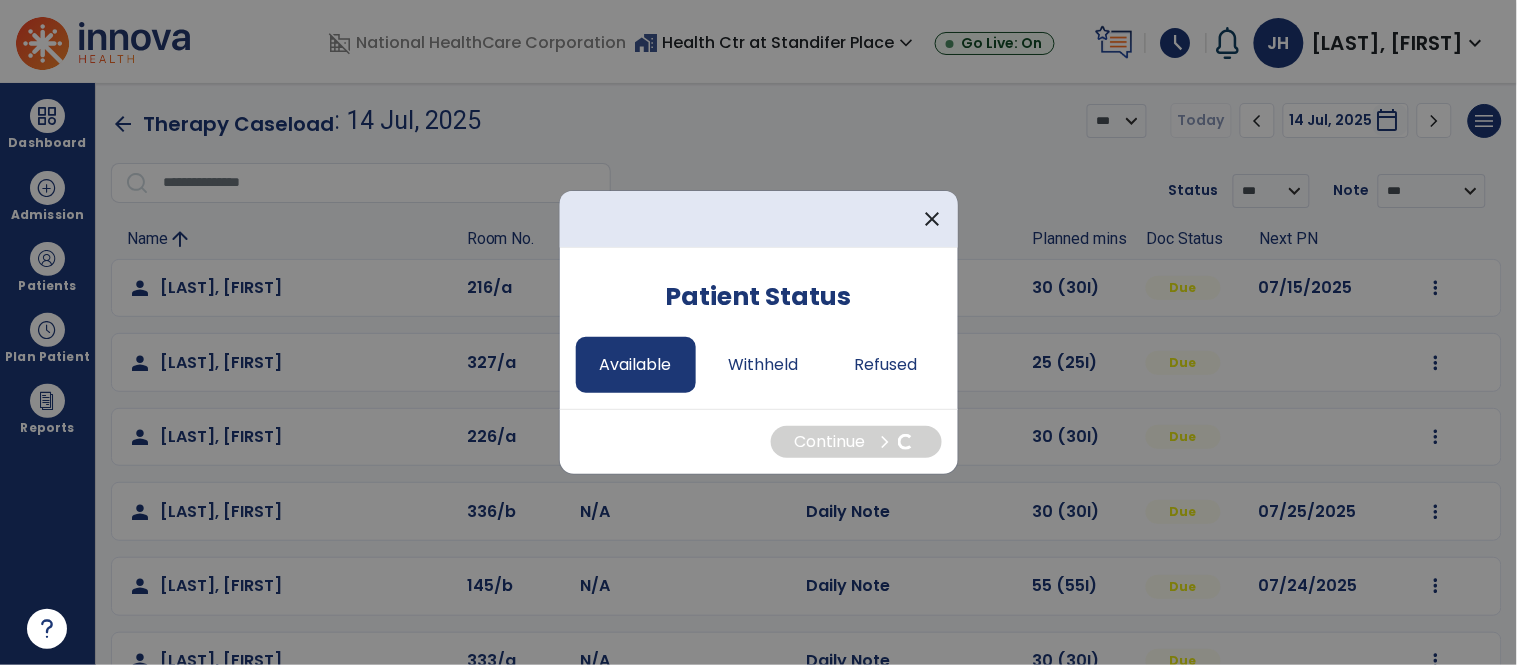 select on "*" 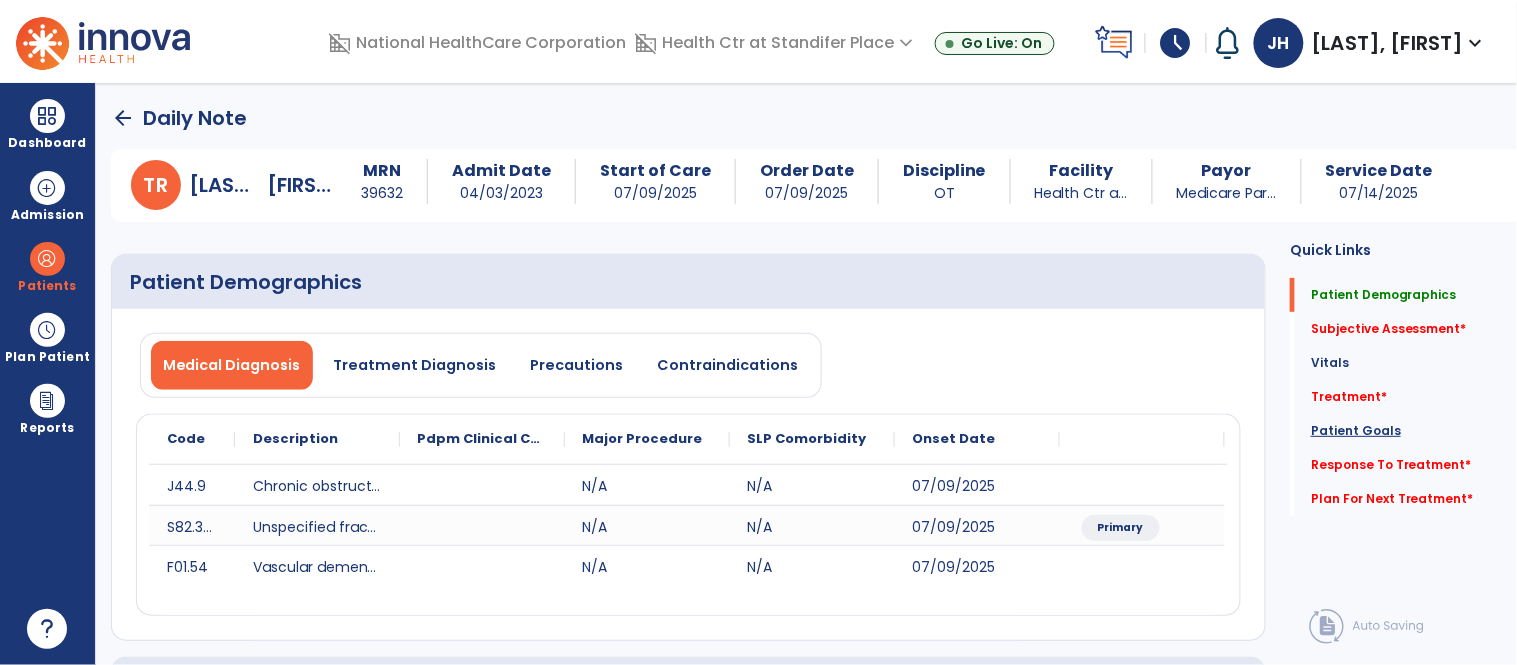 click on "Patient Goals" 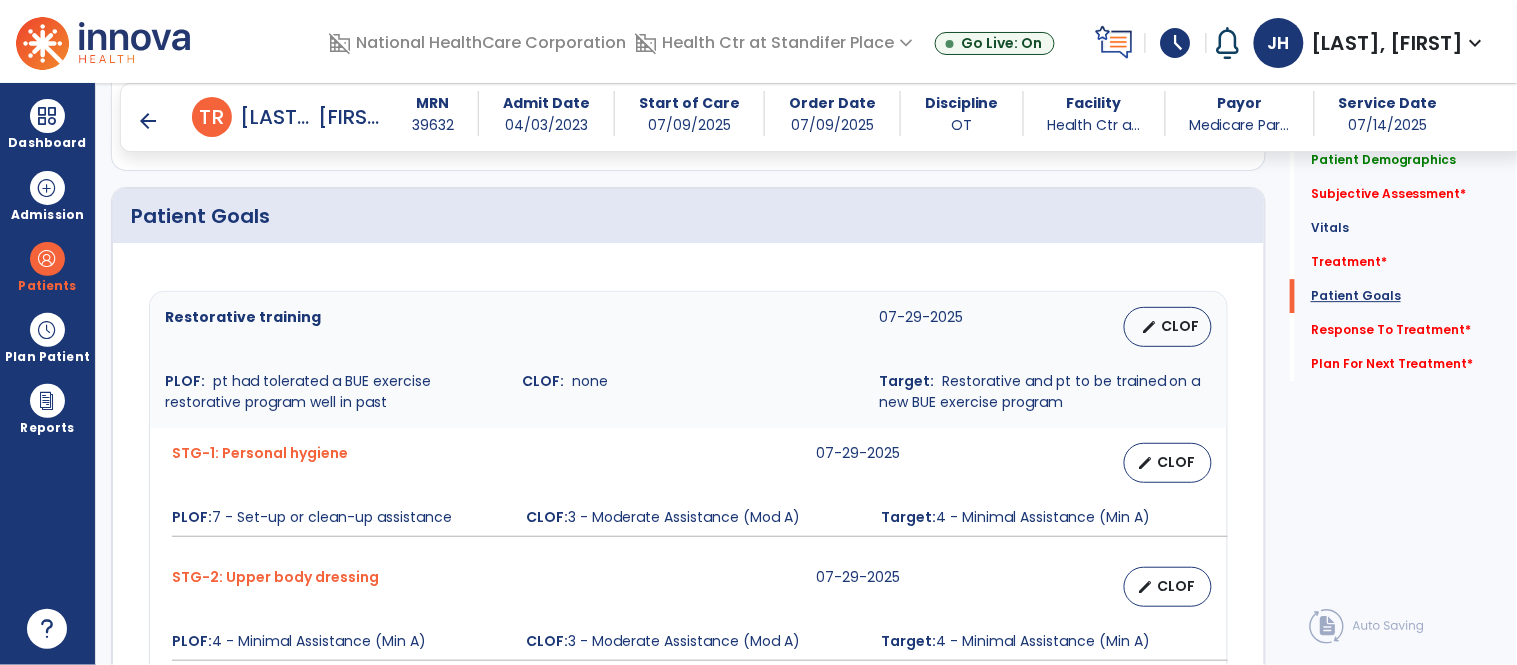 scroll, scrollTop: 1781, scrollLeft: 0, axis: vertical 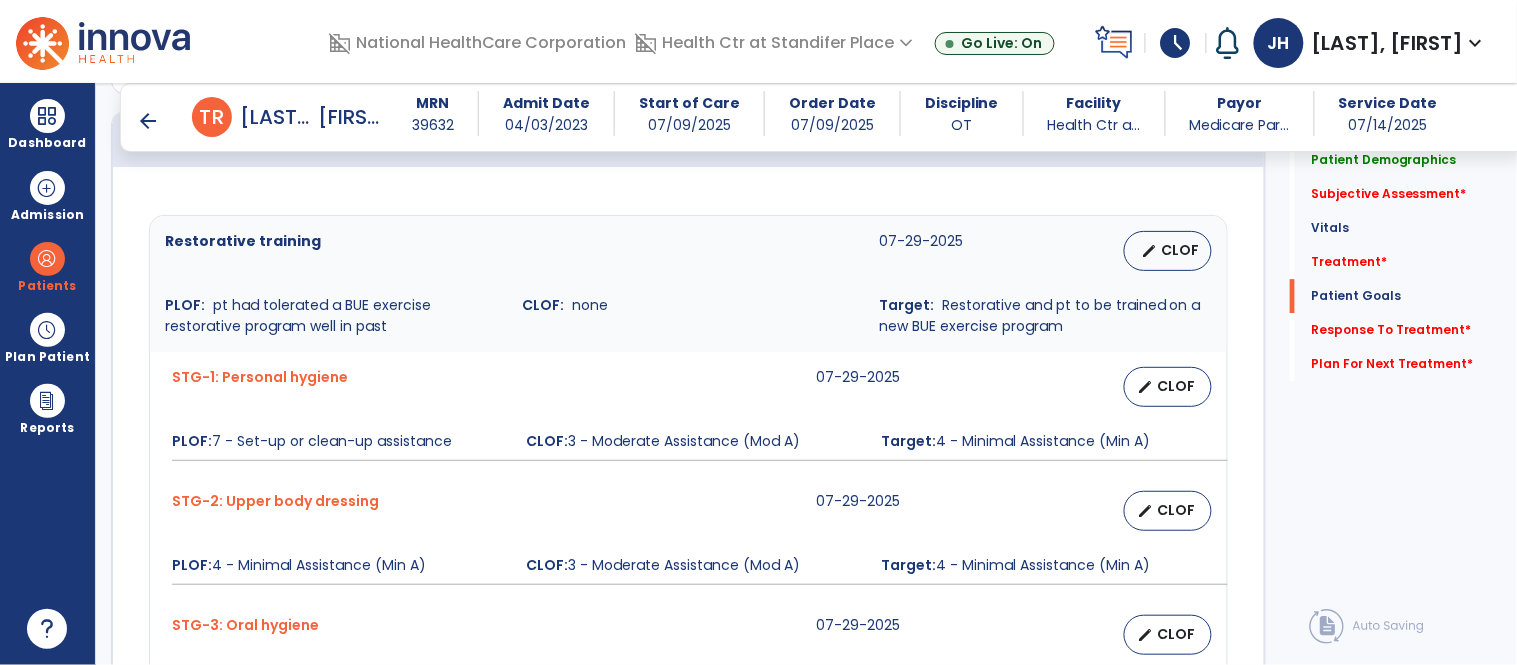 click on "arrow_back      T  R  [LAST],   [FIRST]  MRN 39632 Admit Date 04/03/2023 Start of Care 07/09/2025 Order Date 07/09/2025 Discipline OT Facility Health Ctr a... Payor Medicare Par... Service Date 07/14/2025" at bounding box center [823, 117] 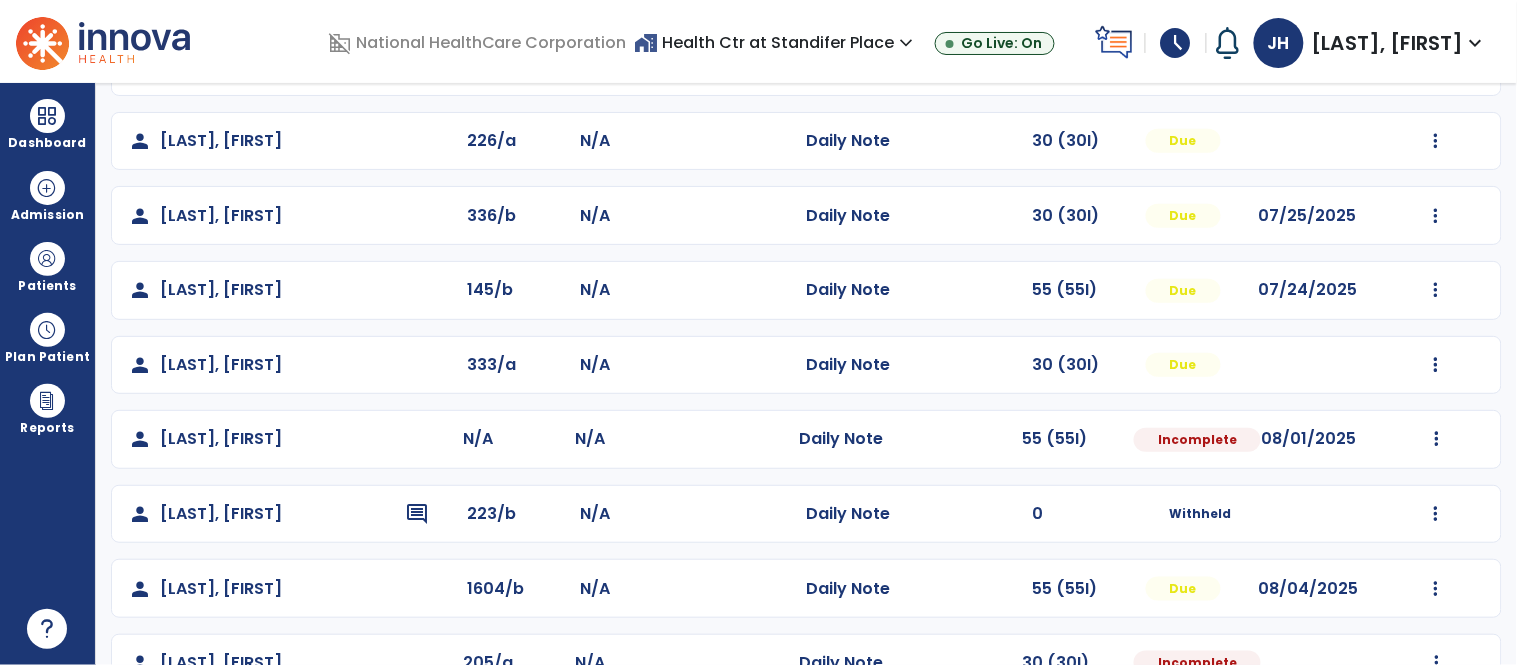 scroll, scrollTop: 568, scrollLeft: 0, axis: vertical 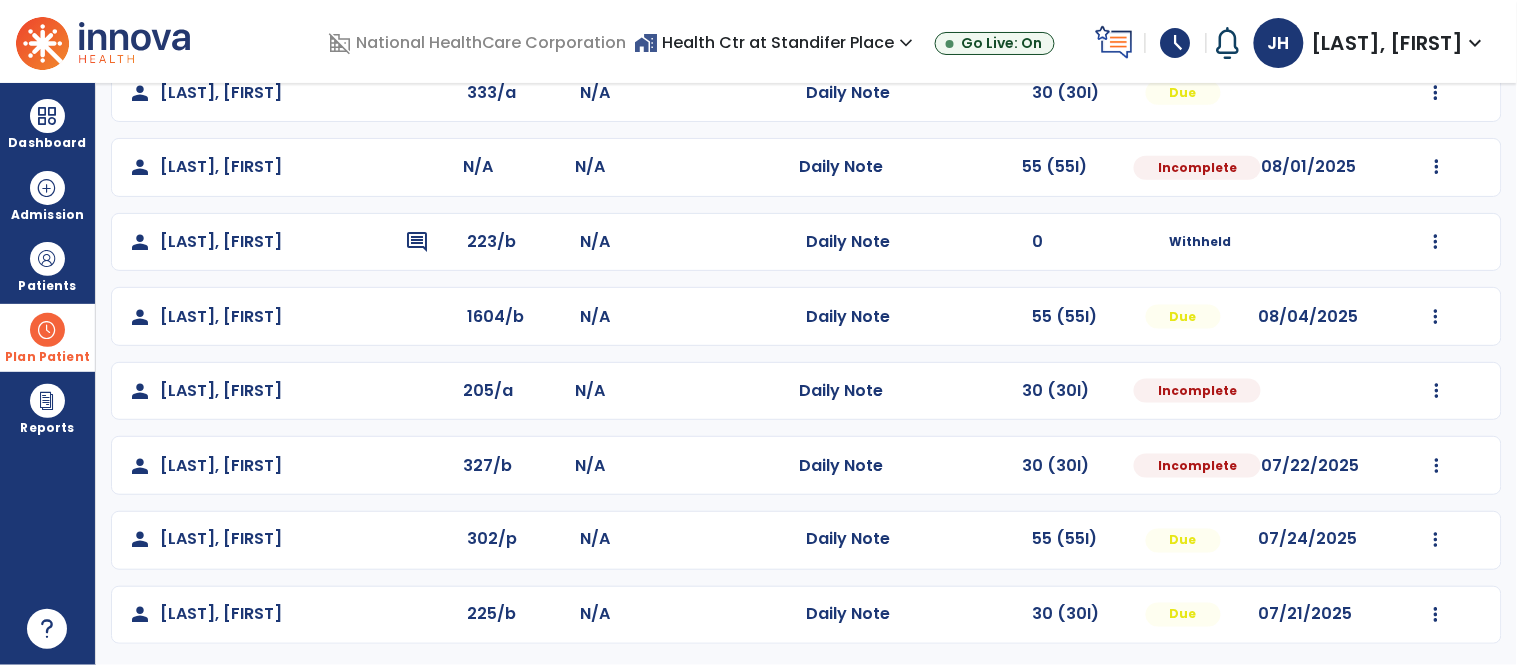 click on "Plan Patient" at bounding box center (47, 266) 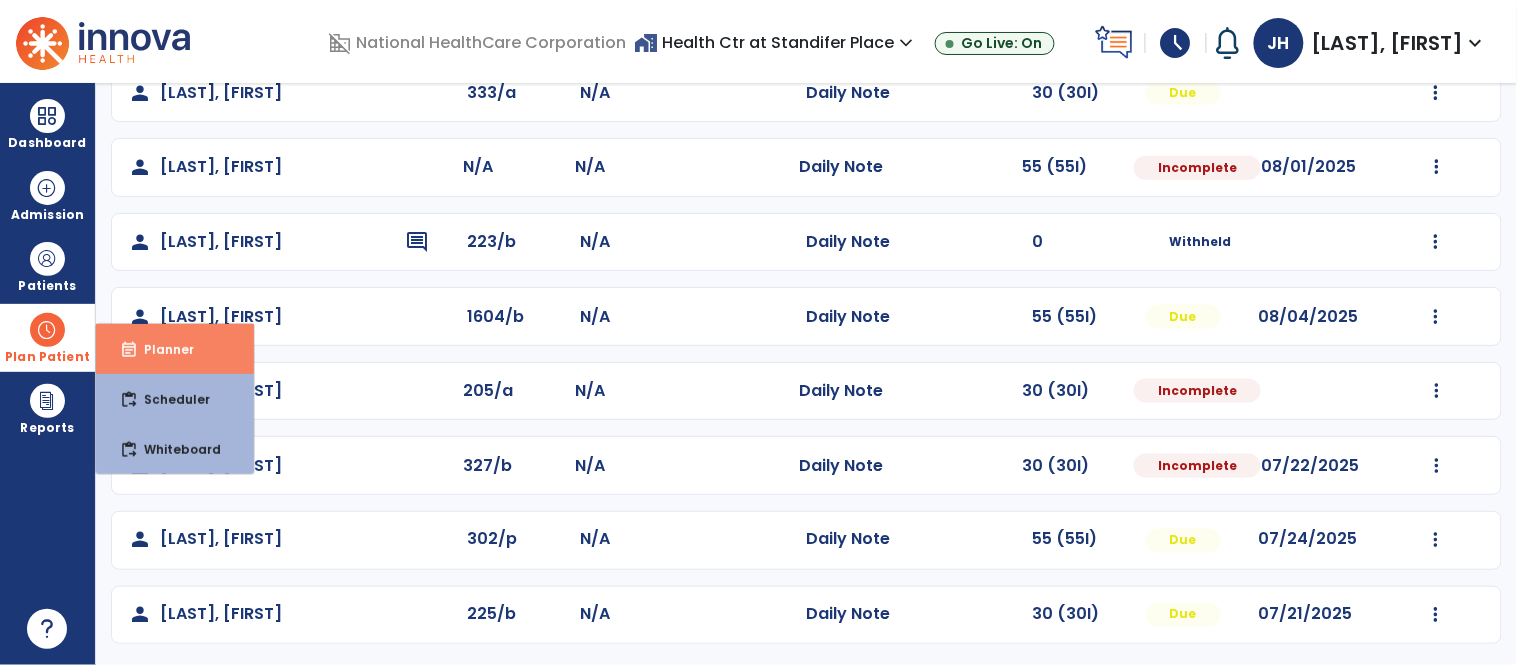 click on "Planner" at bounding box center (161, 349) 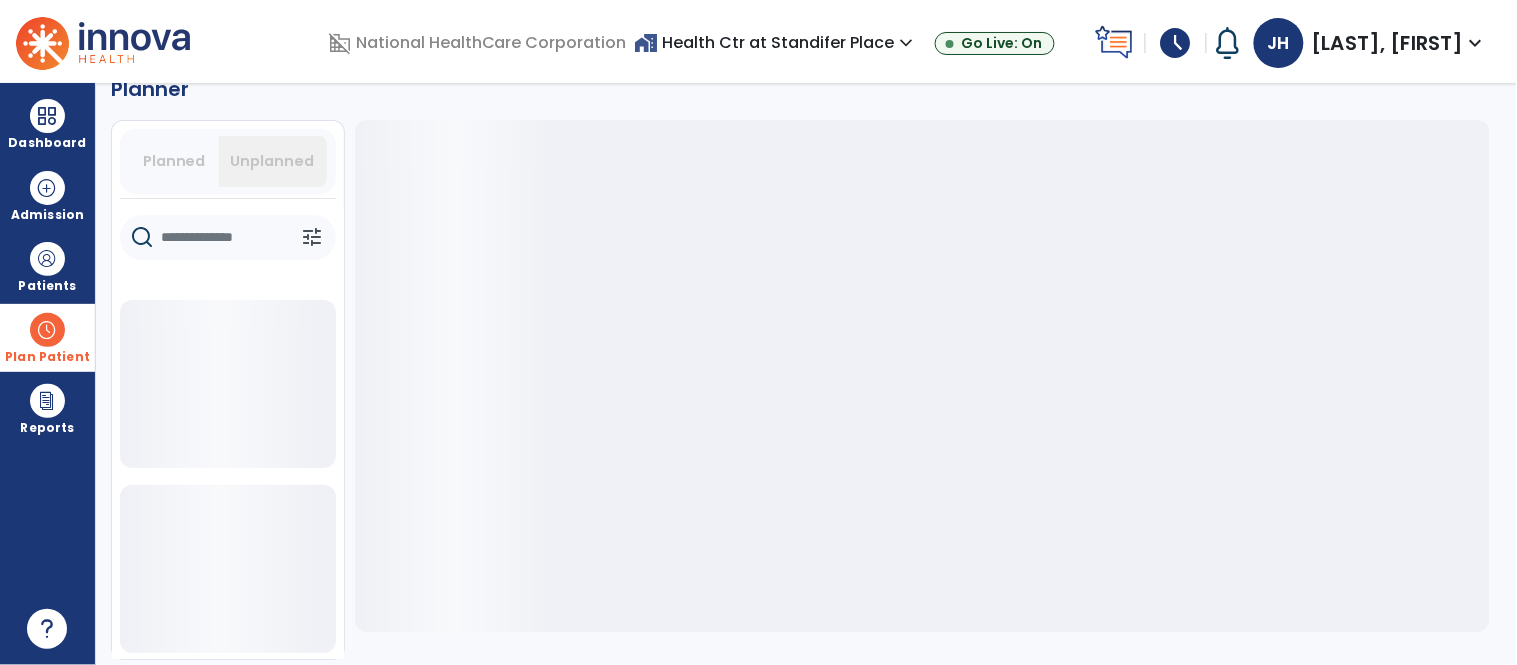 scroll, scrollTop: 37, scrollLeft: 0, axis: vertical 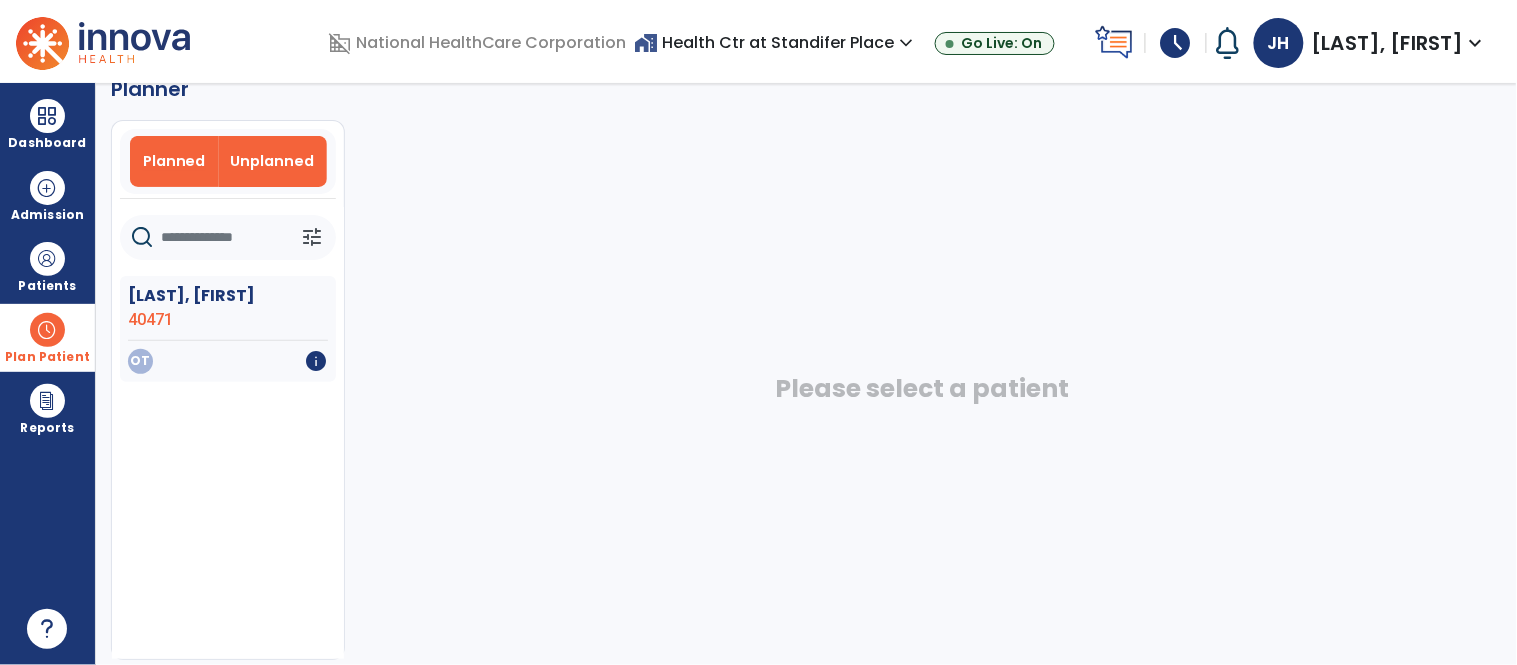 click on "Planned" at bounding box center [174, 161] 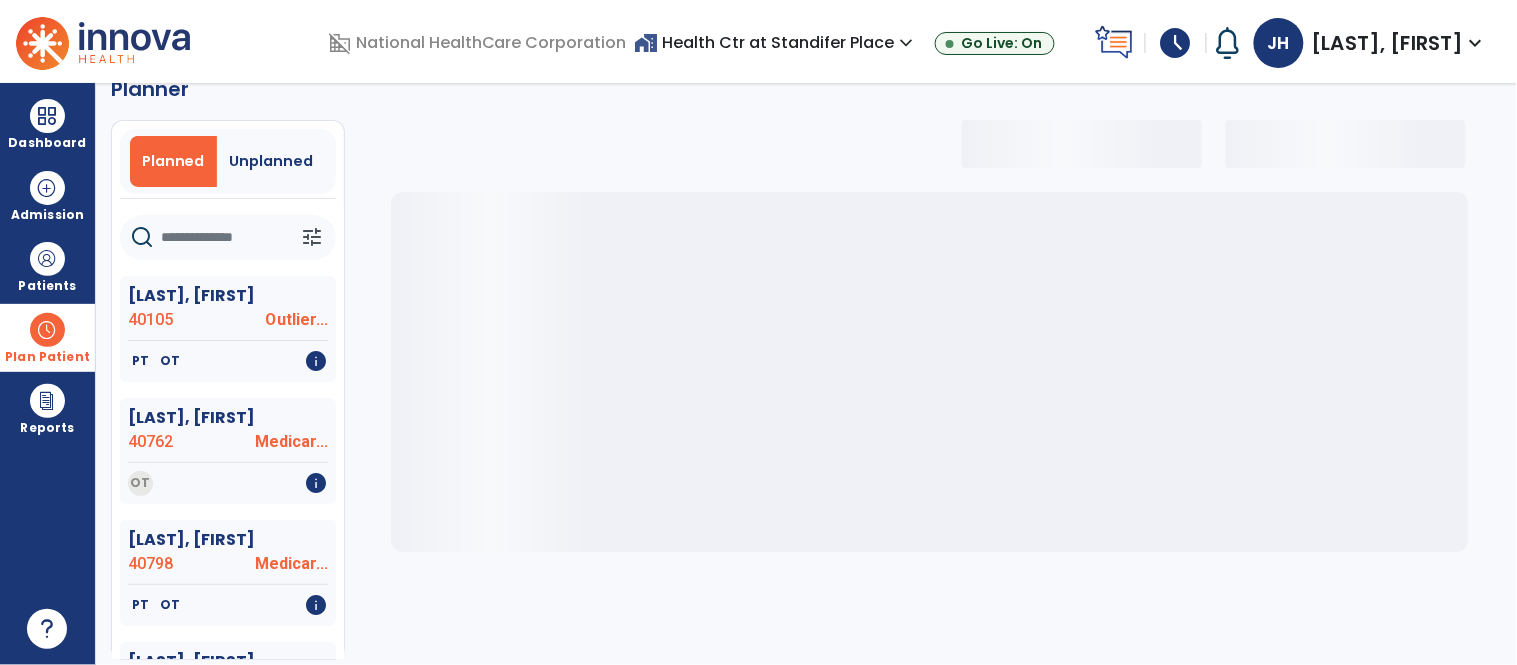 click 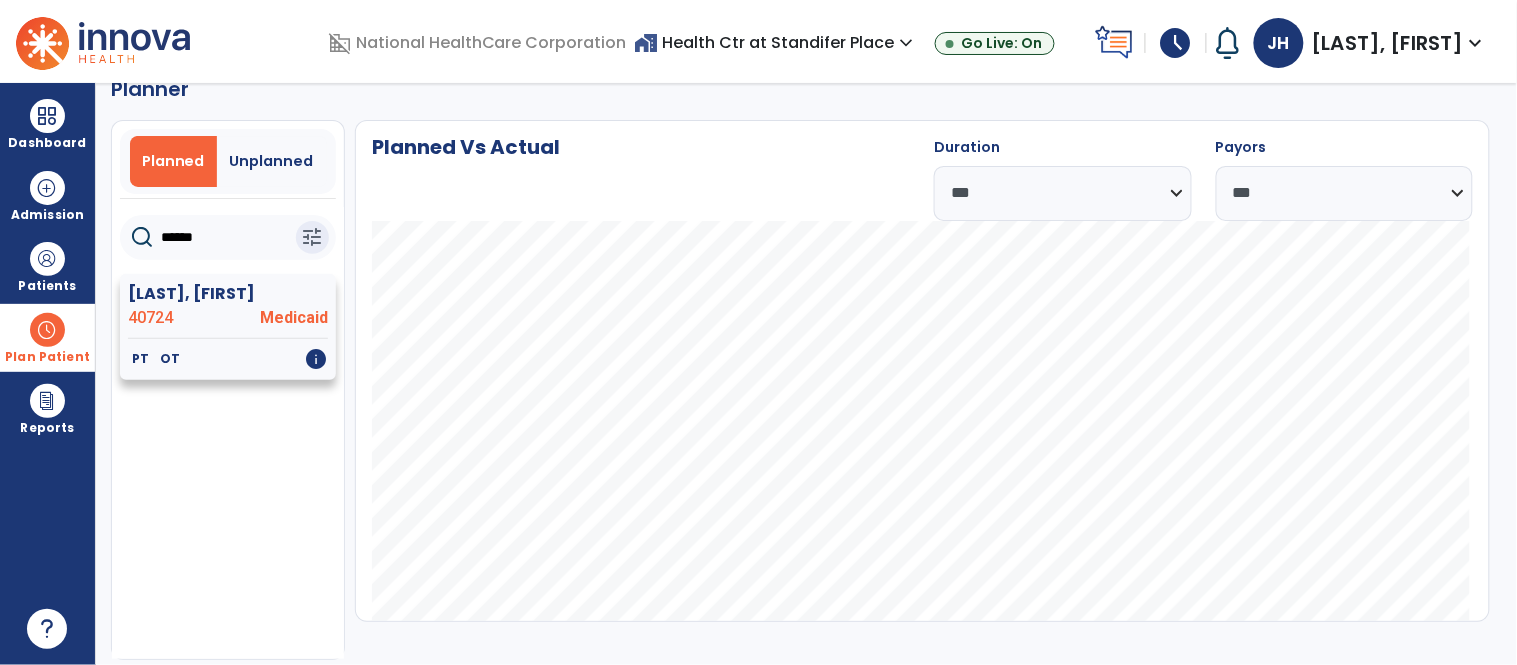 click on "[LAST], [FIRST]" 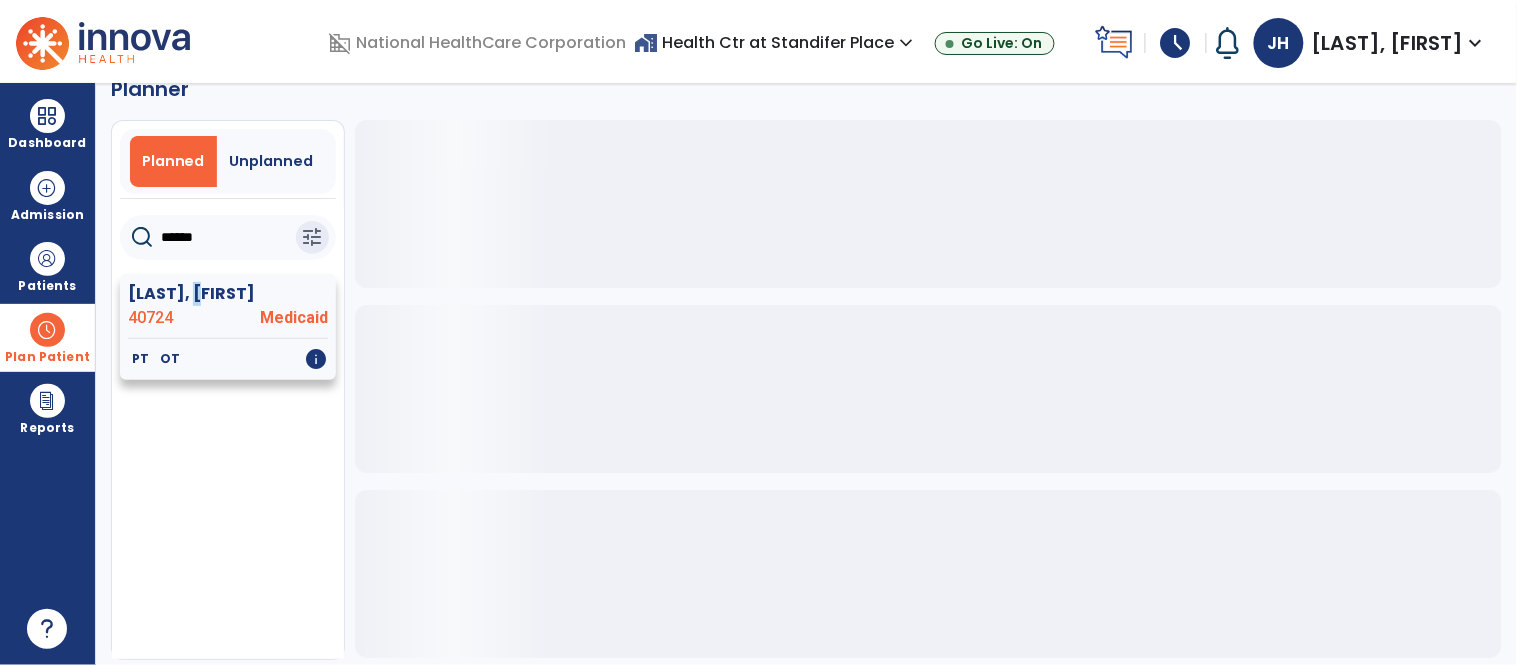 click on "[LAST], [FIRST]" 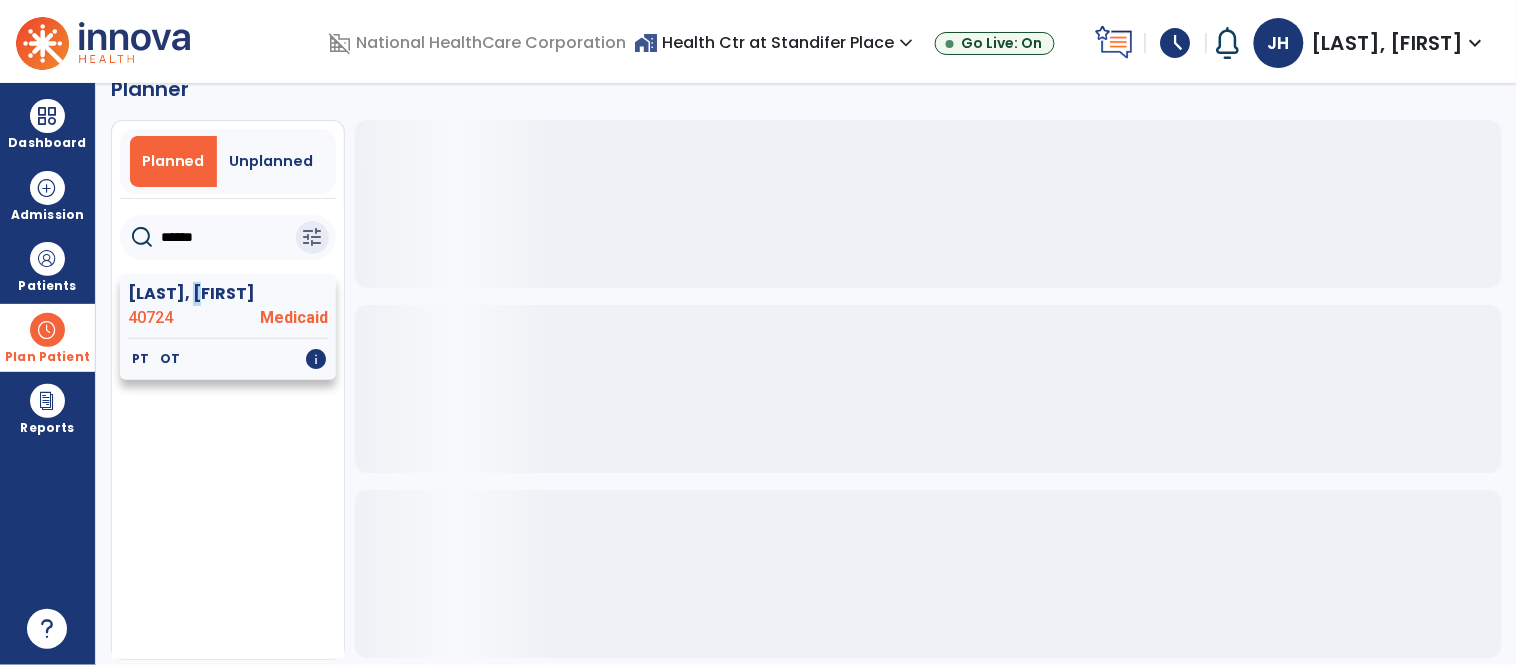 click on "[LAST], [FIRST]" 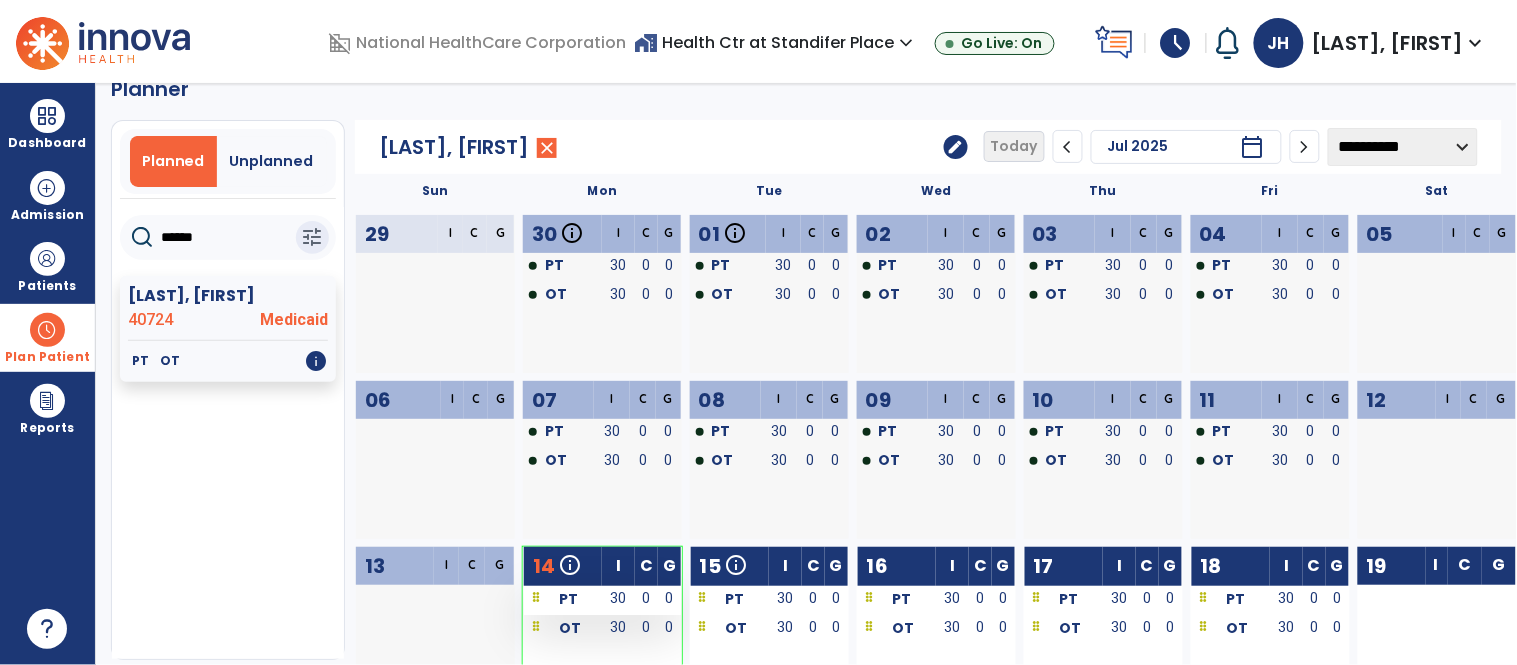 click on "PT" at bounding box center (563, 598) 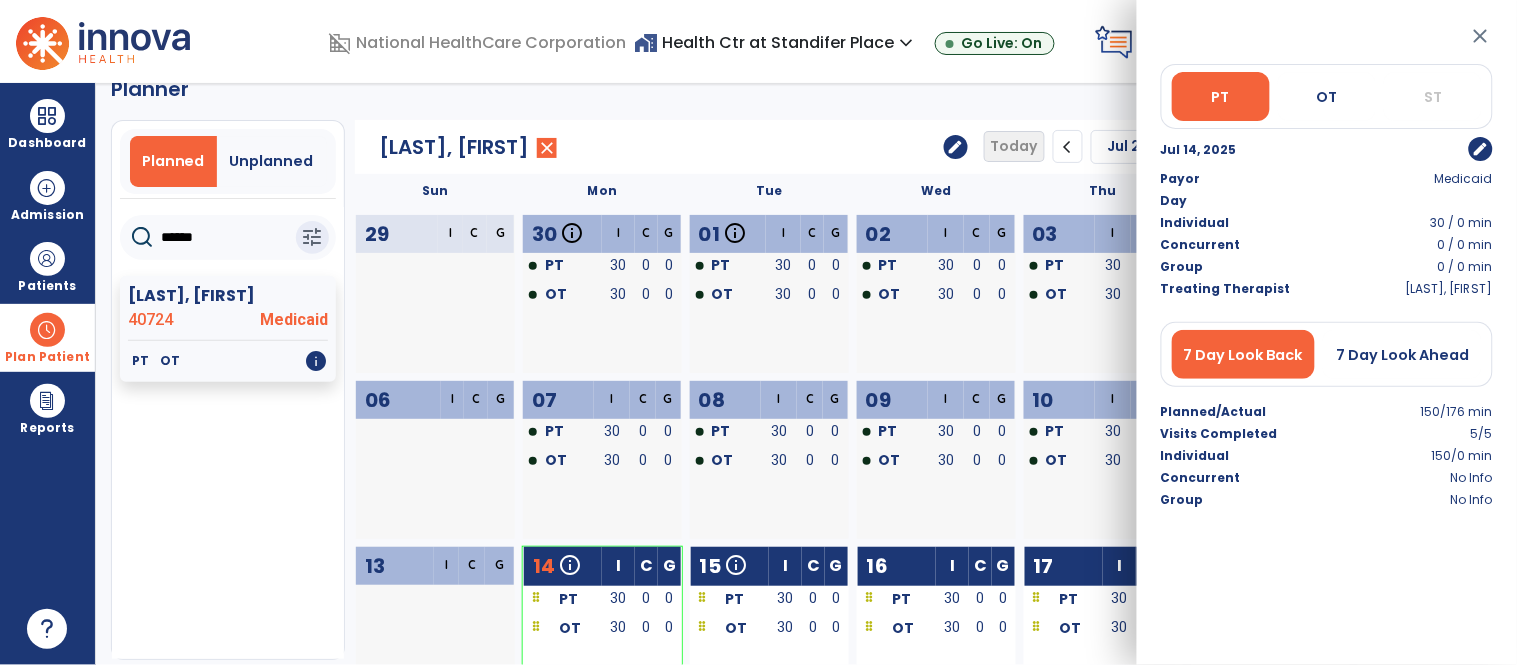 click on "[LAST], [FIRST]  40724 Medicaid   PT   OT   info  Name MRN N/A Admit Date" 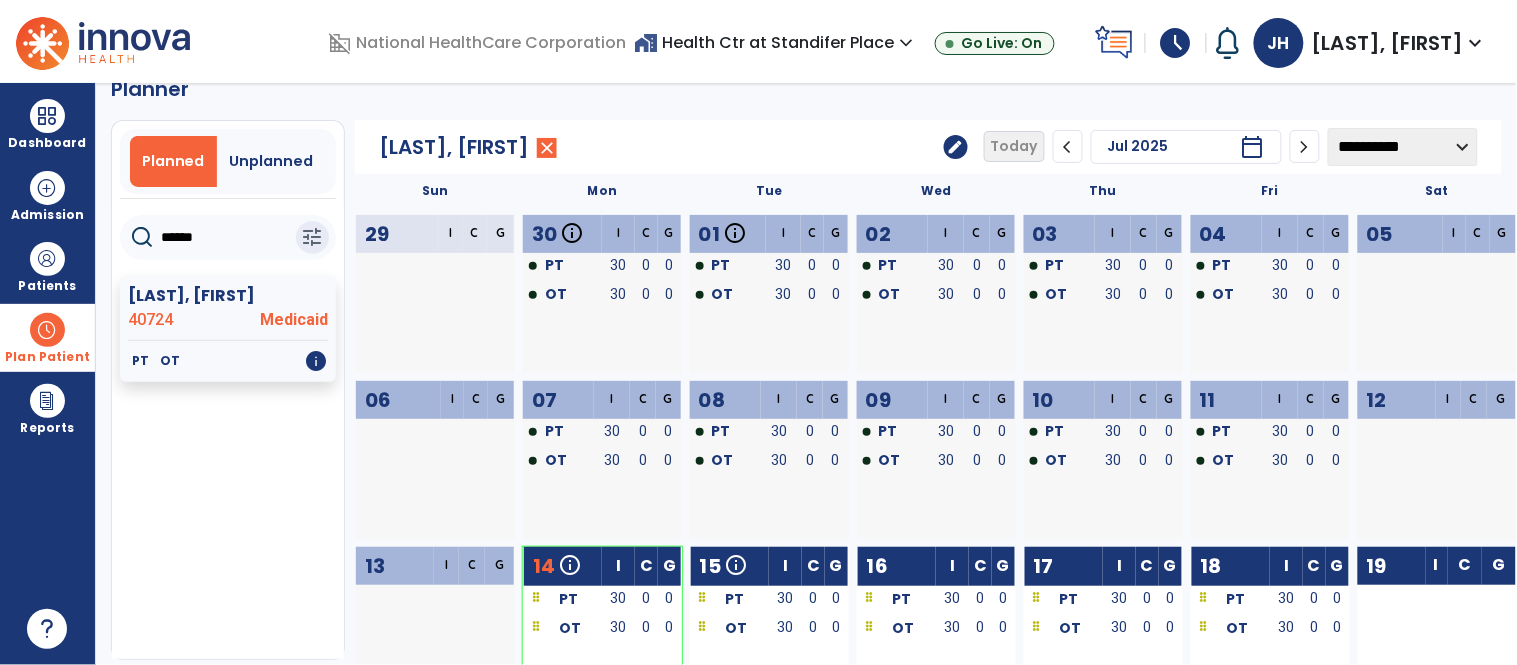 click on "******" 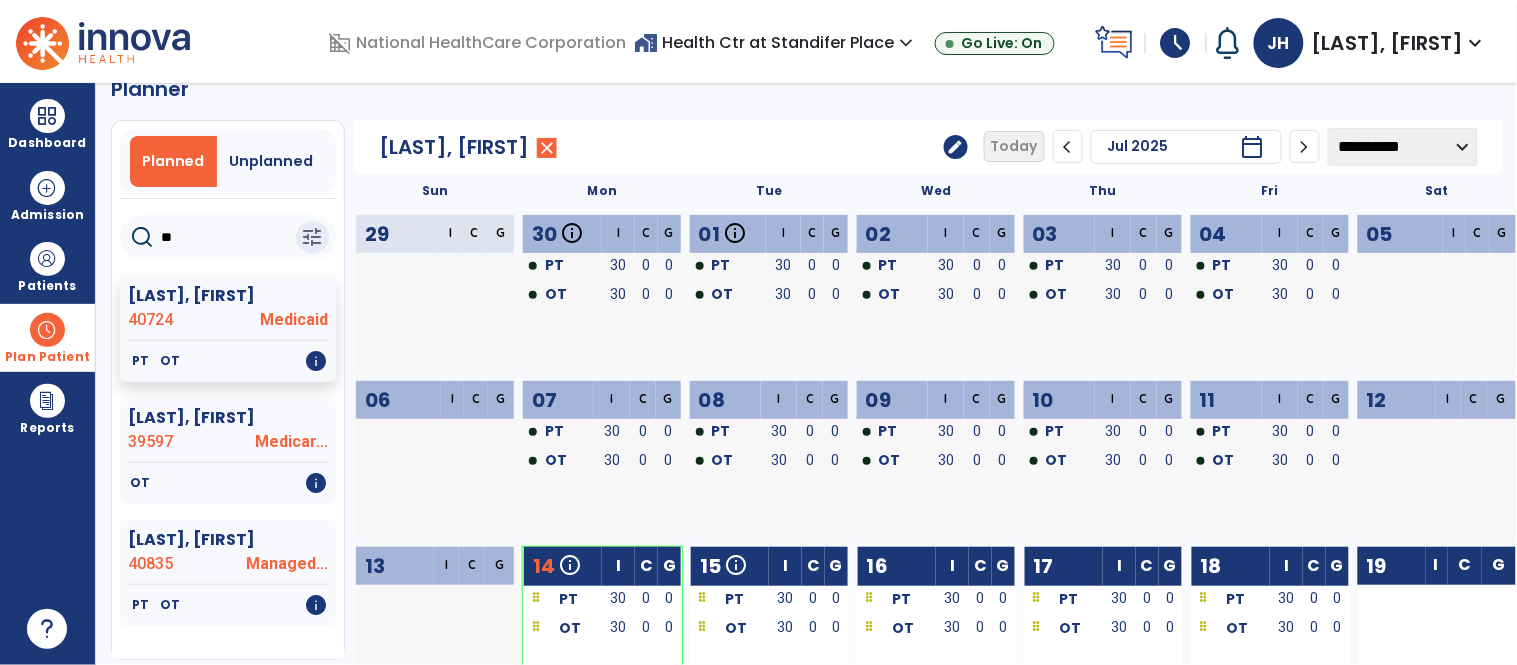 type on "*" 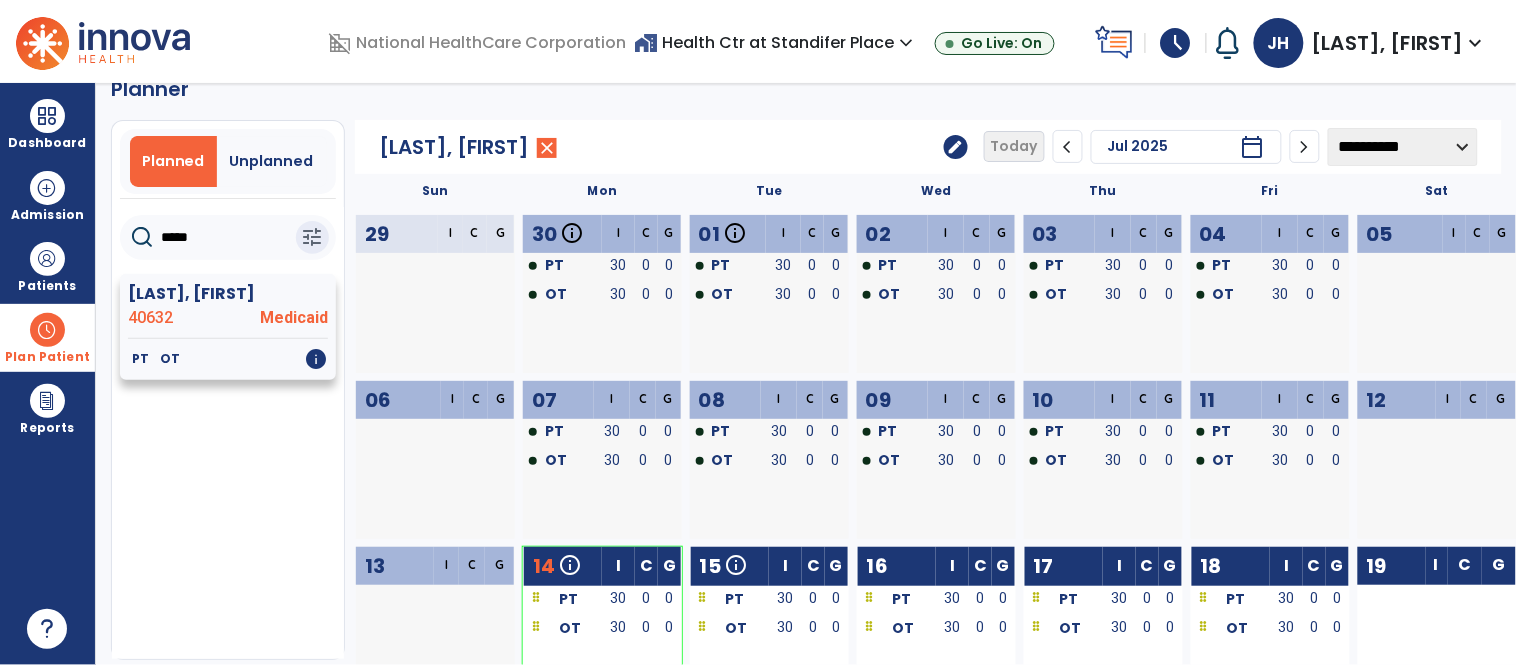 click on "[LAST], [FIRST]" 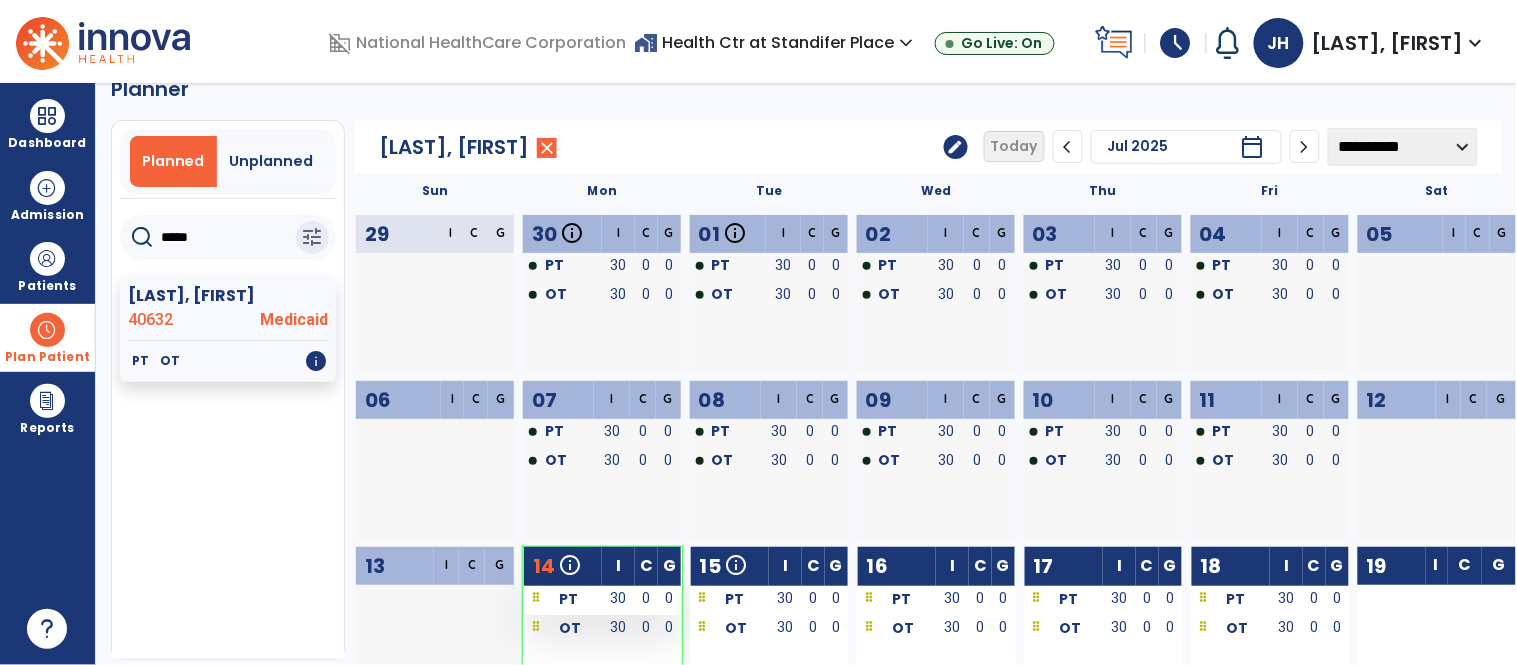 click on "0" at bounding box center (646, 598) 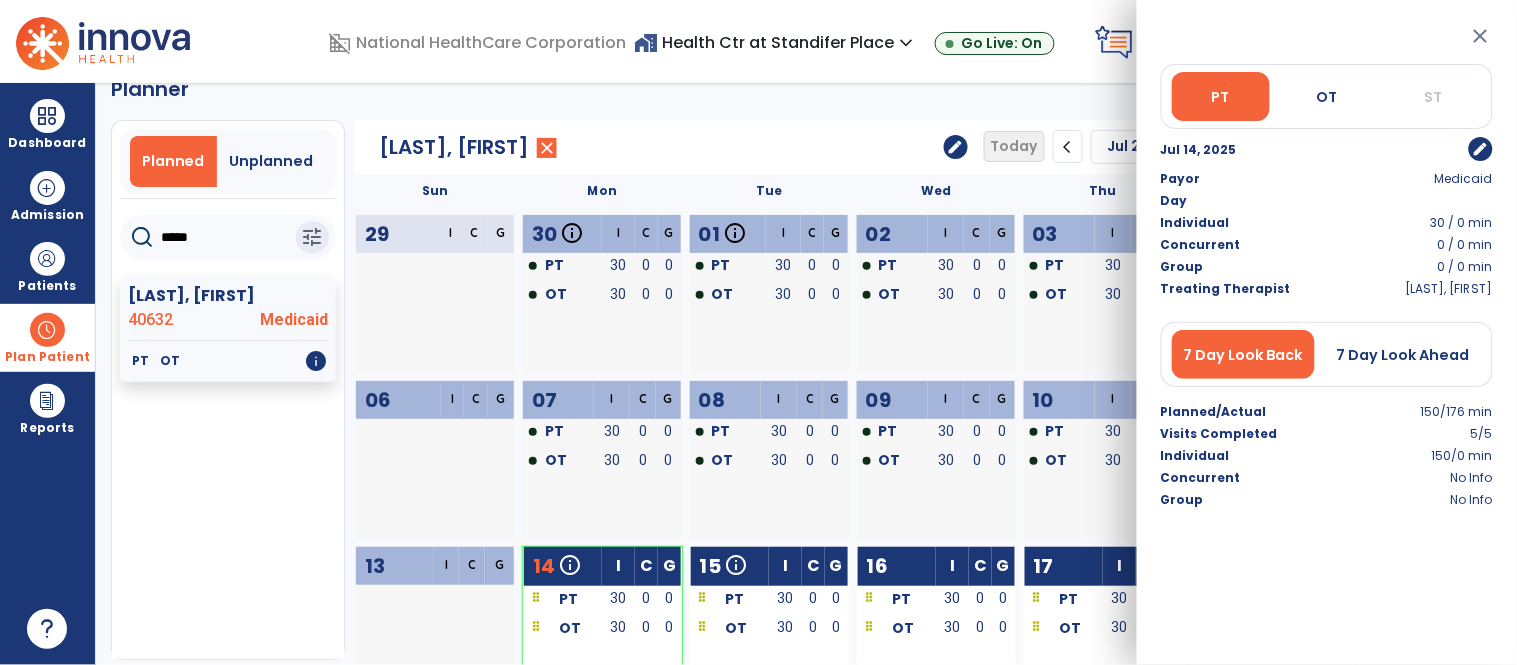 click on "[LAST], [FIRST]  40632 Medicaid   PT   OT   info  Name MRN Payor N/A Admit Date" 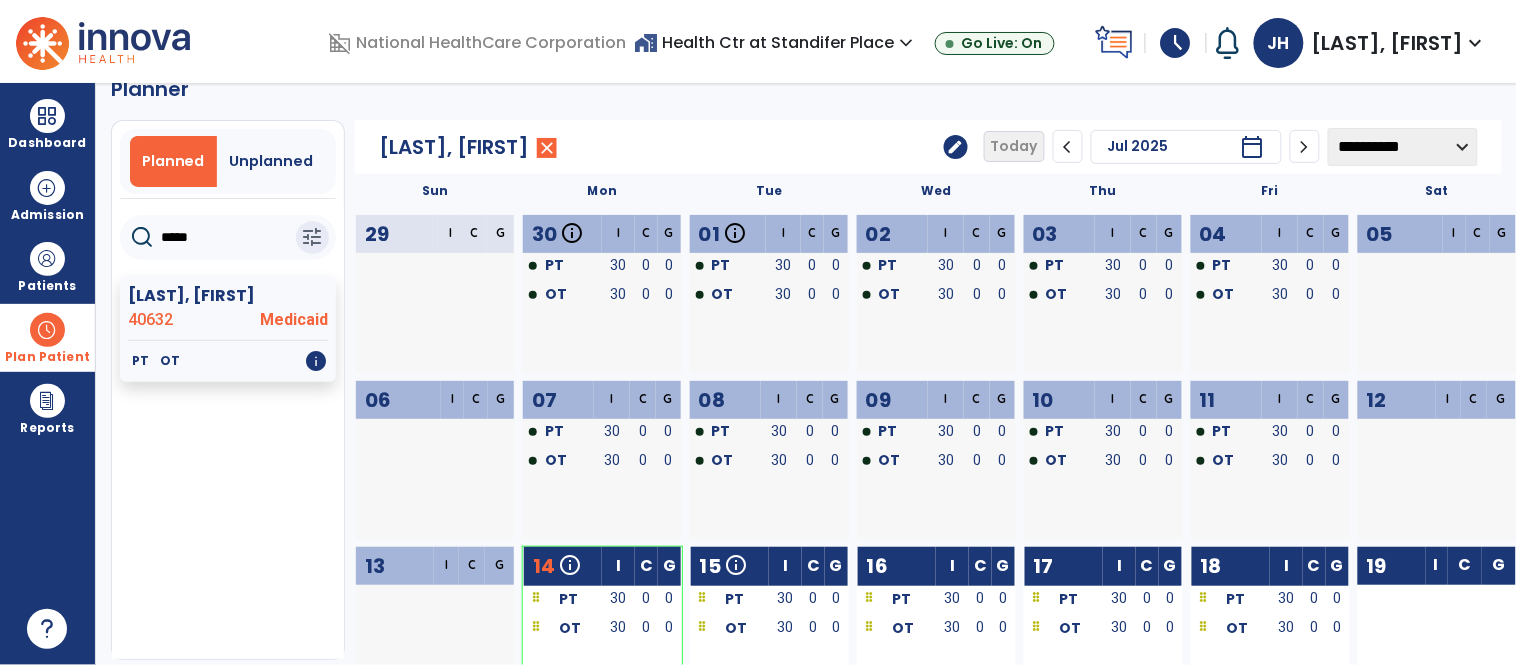 click on "*****" 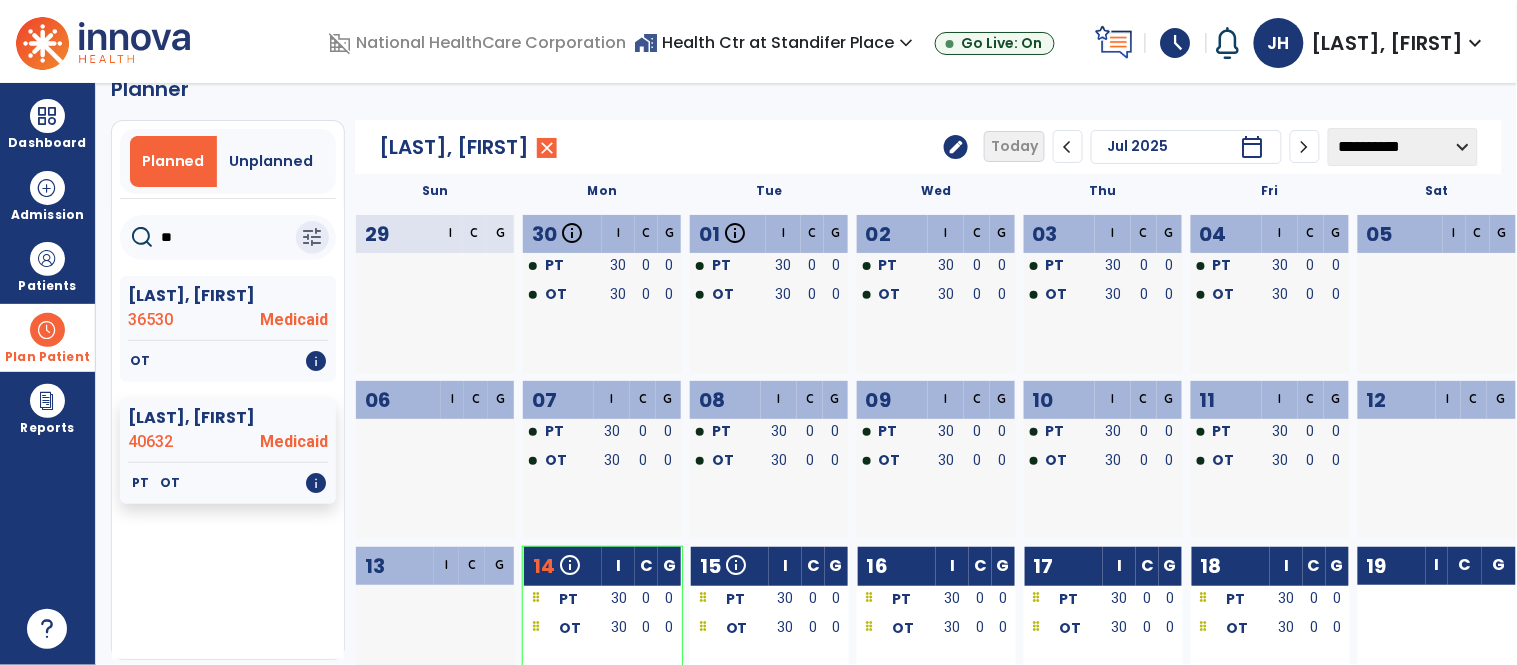 type on "*" 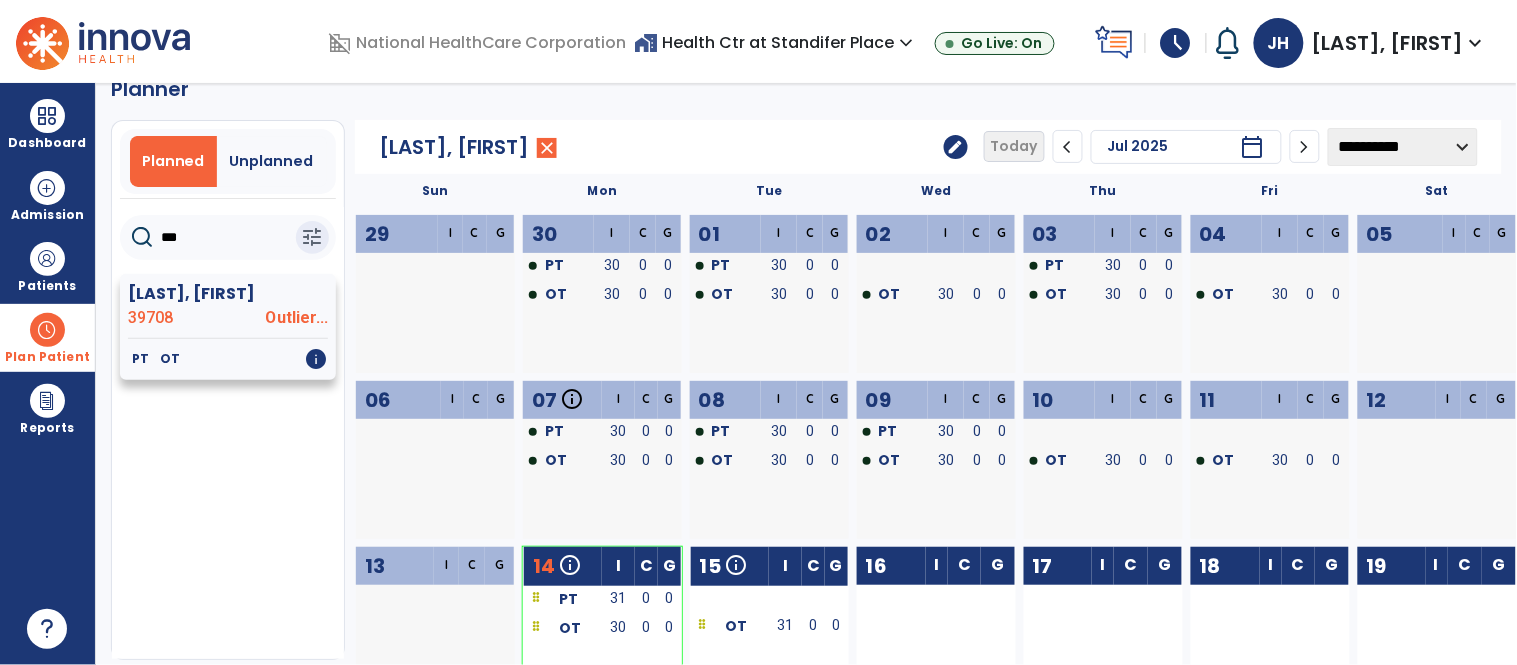click on "[LAST], [FIRST]" 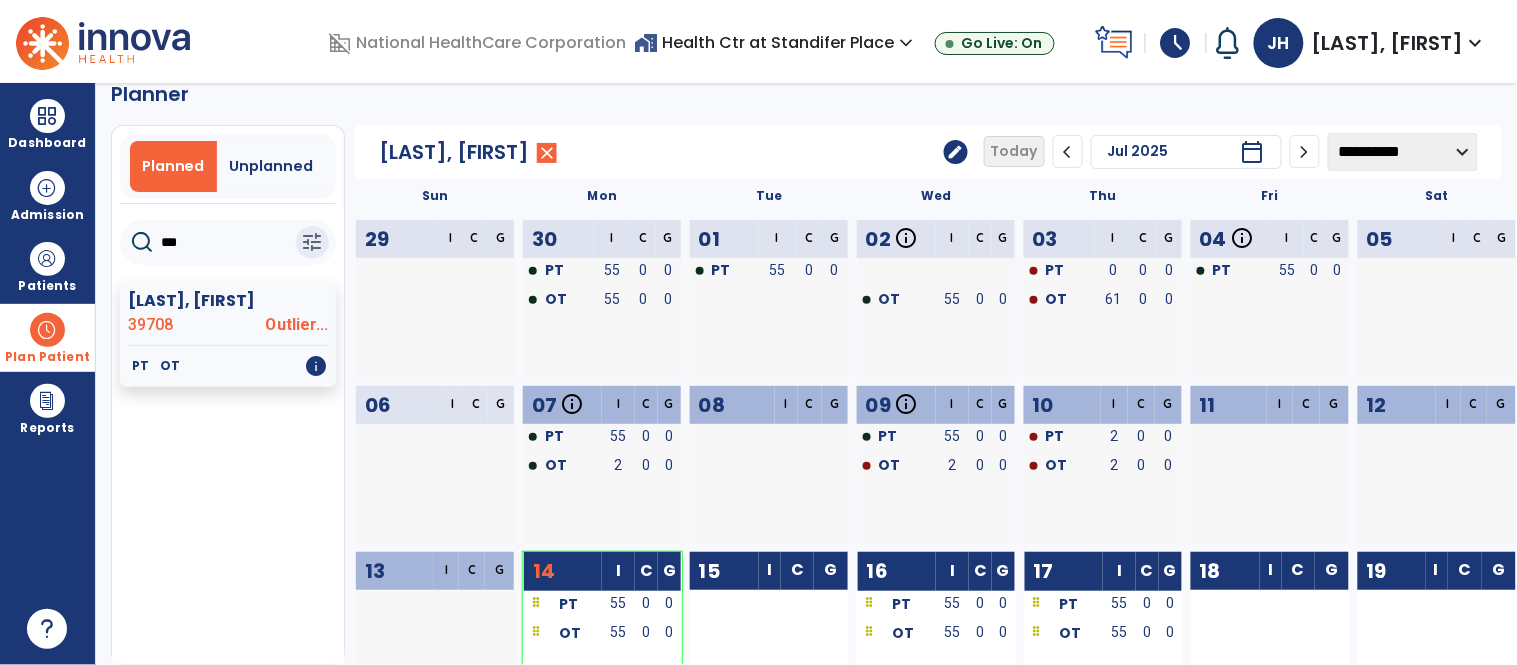 scroll, scrollTop: 20, scrollLeft: 0, axis: vertical 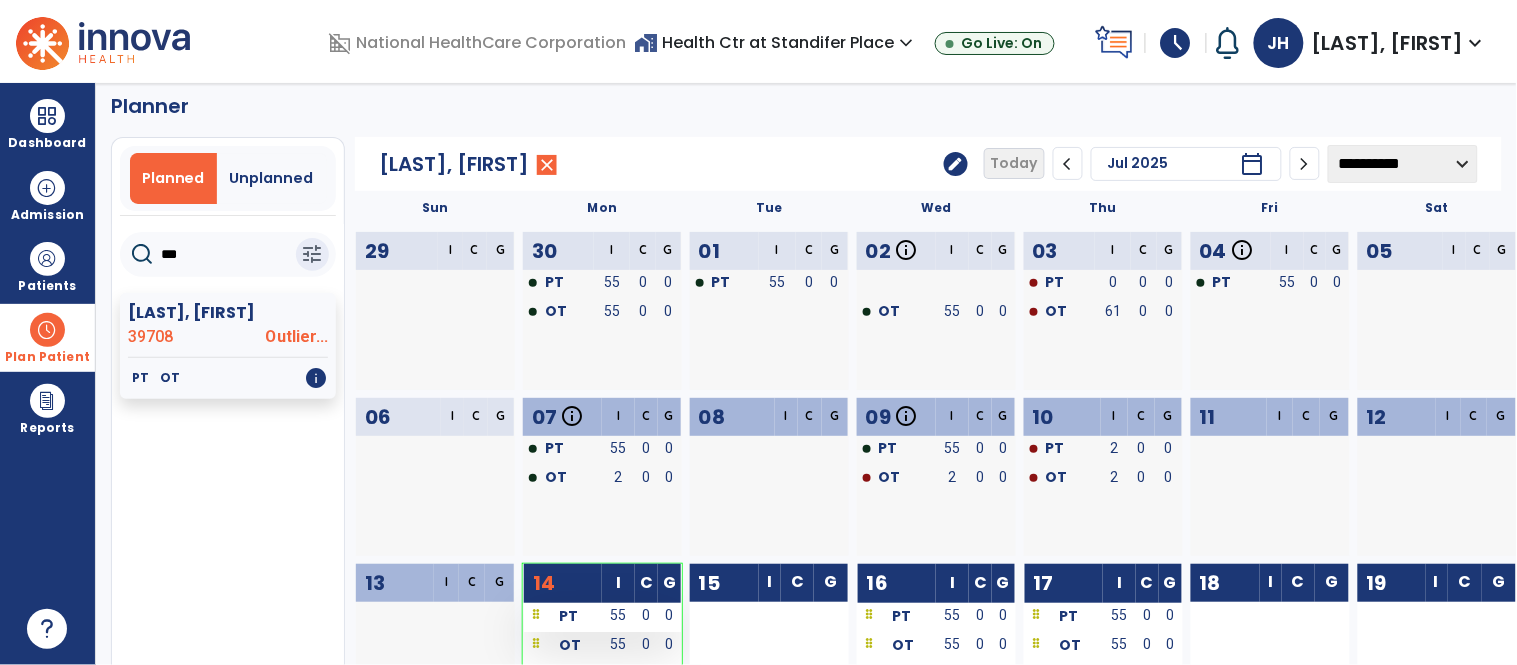 click on "PT" at bounding box center [563, 615] 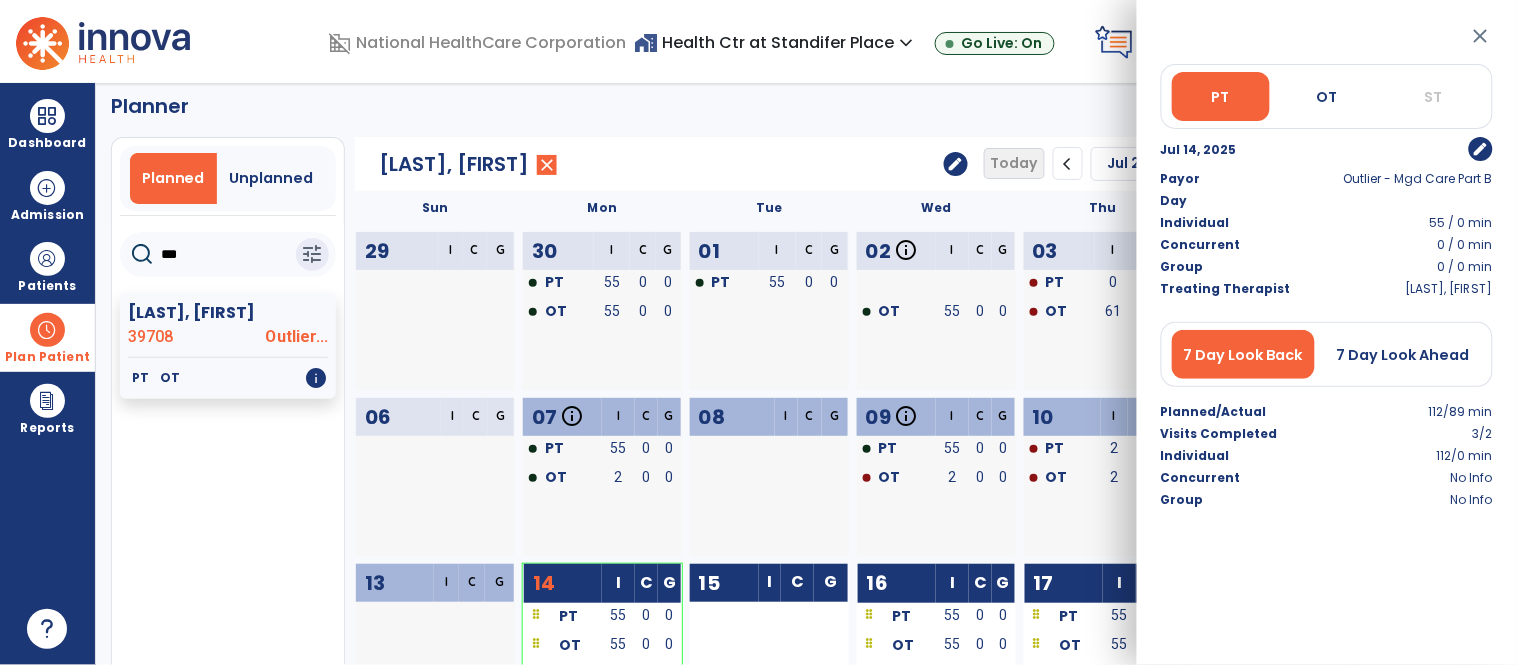 click on "[LAST], [FIRST]  39708 Outlier...   PT   OT   info  Name MRN Payor N/A Admit Date" 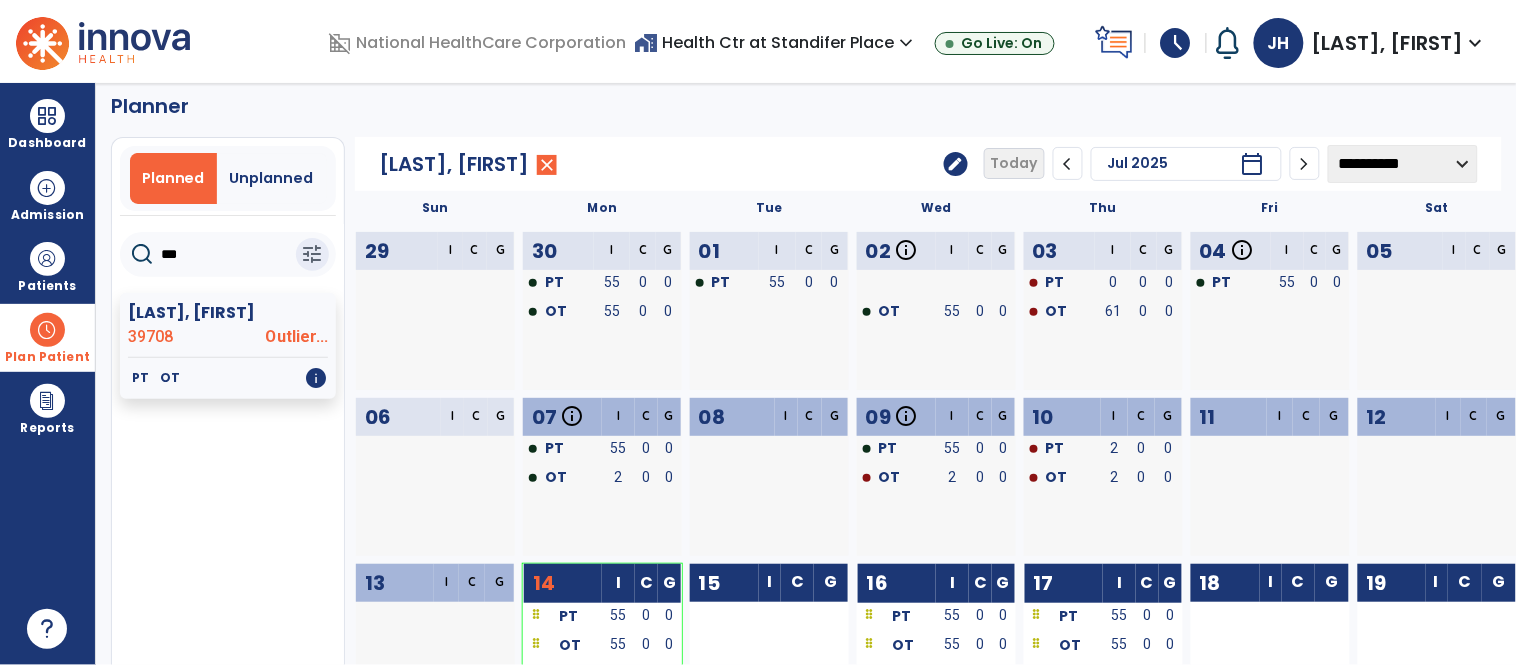 click on "***" 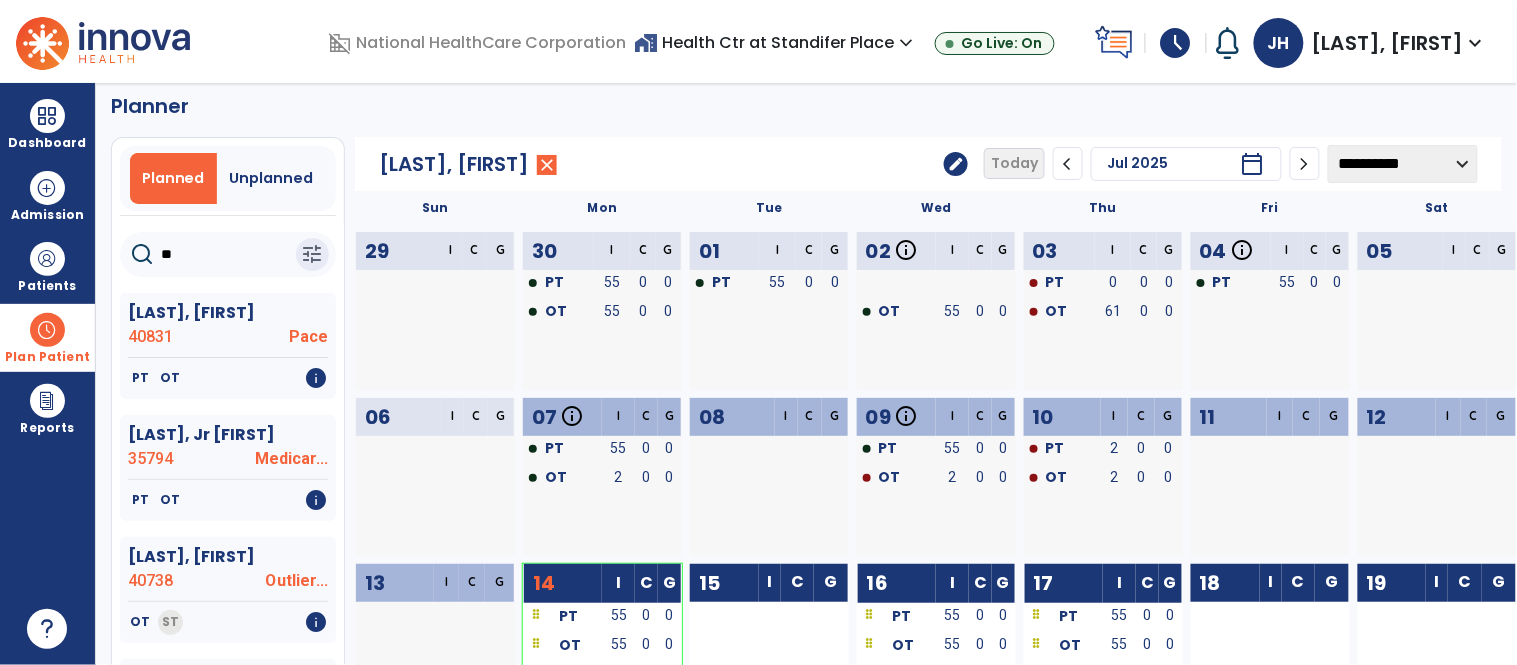 type on "*" 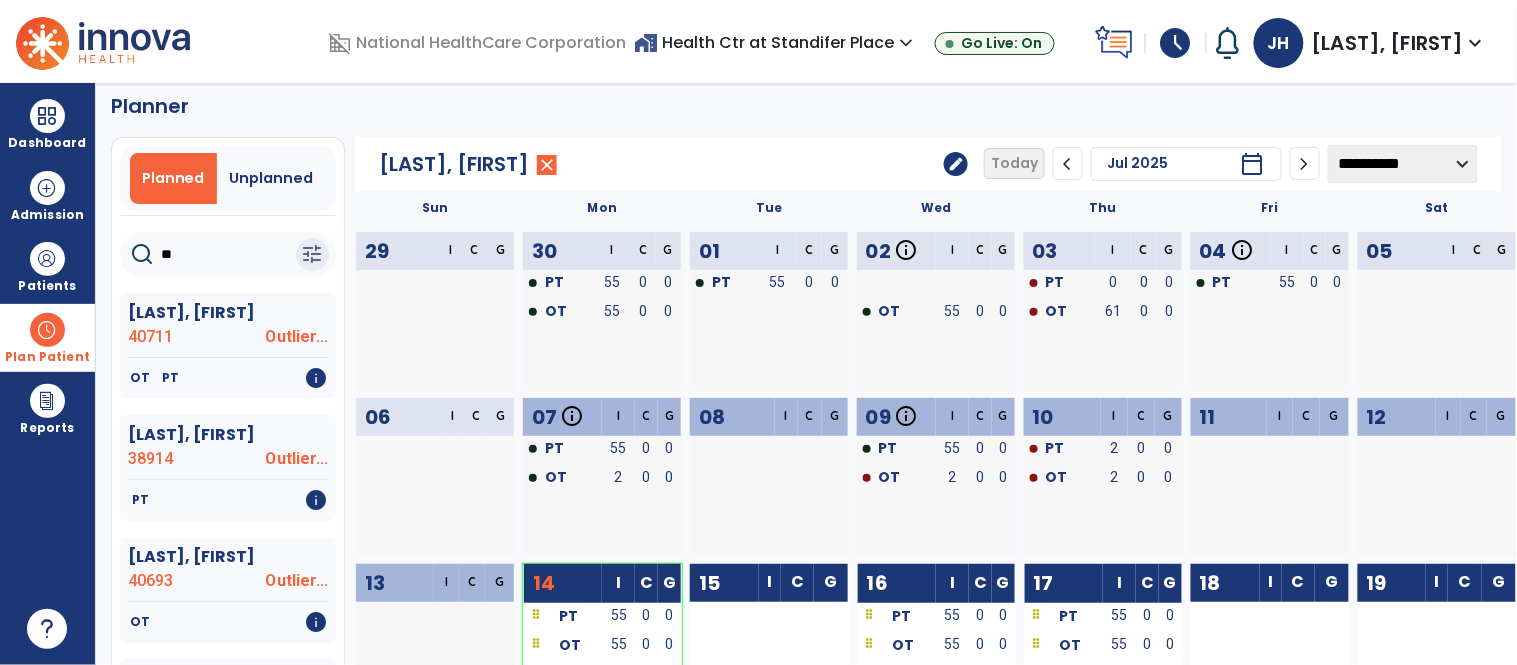 type on "*" 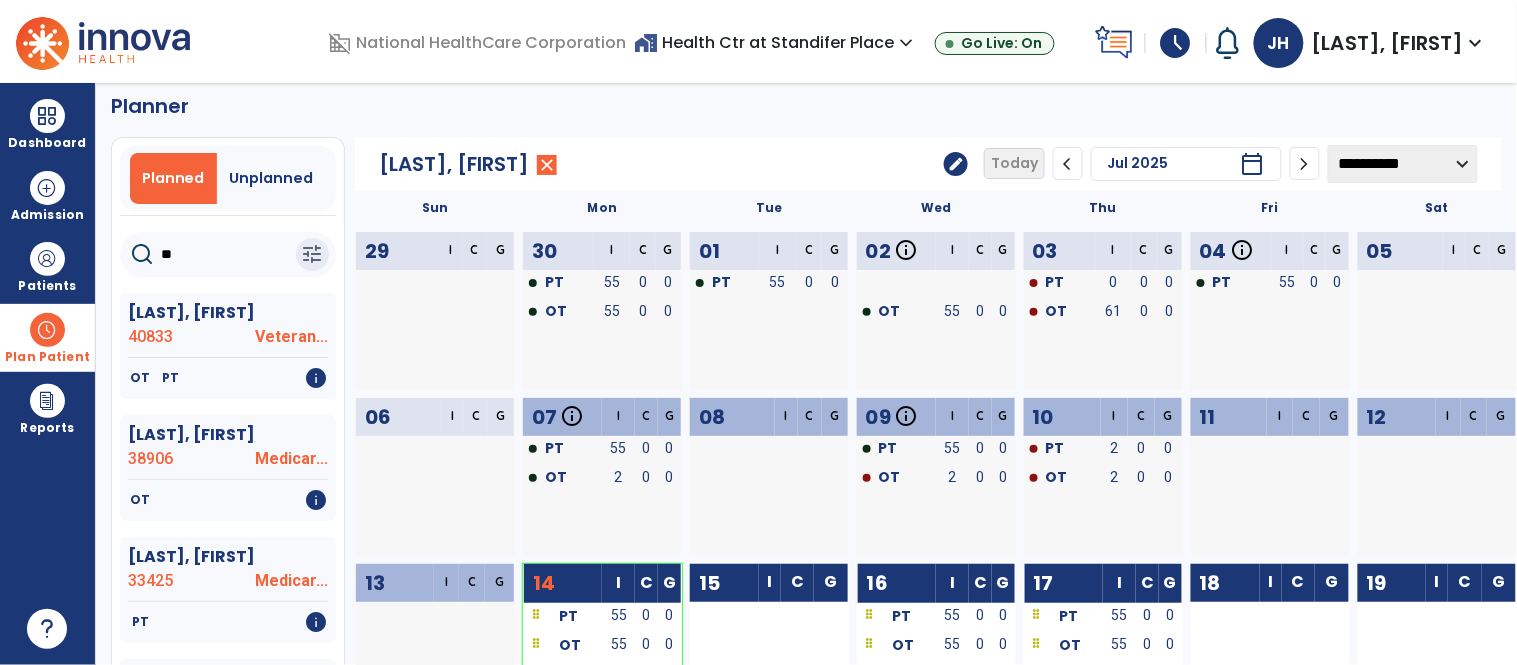 type on "*" 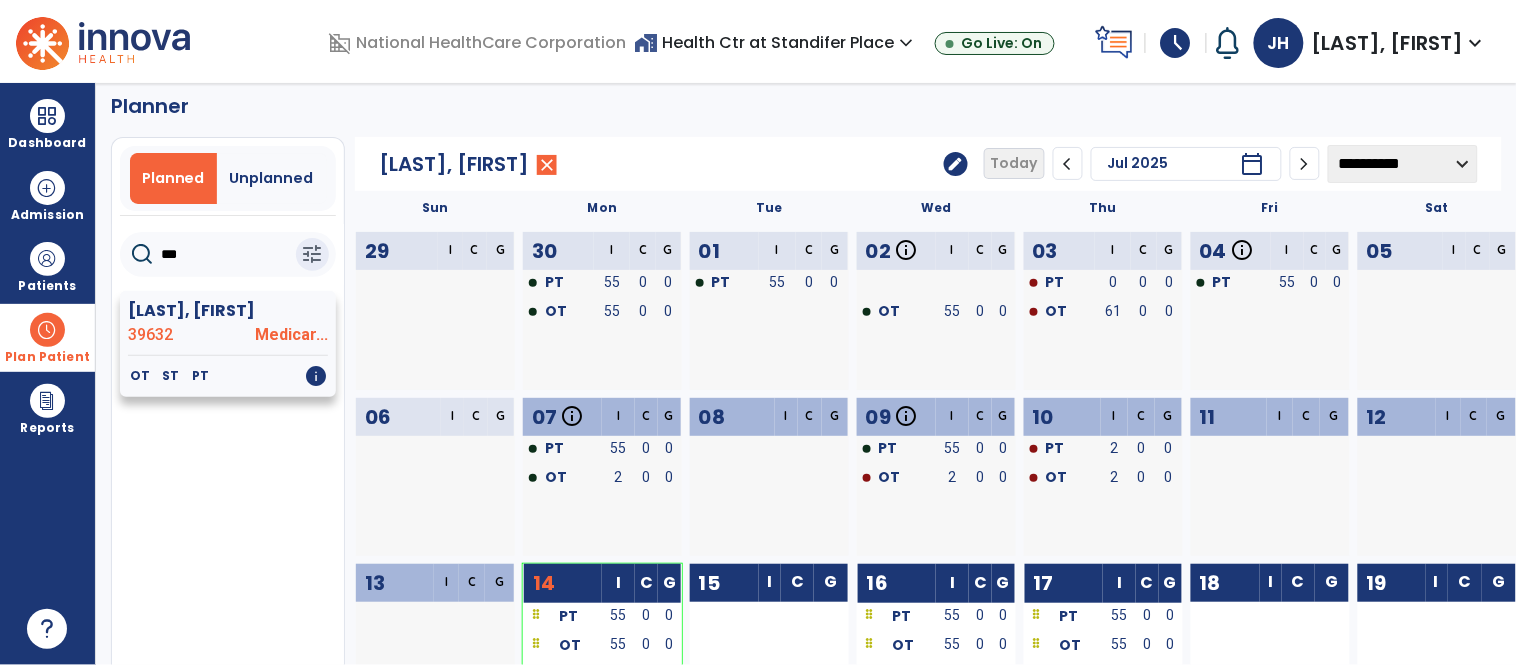 click on "[LAST], [FIRST]" 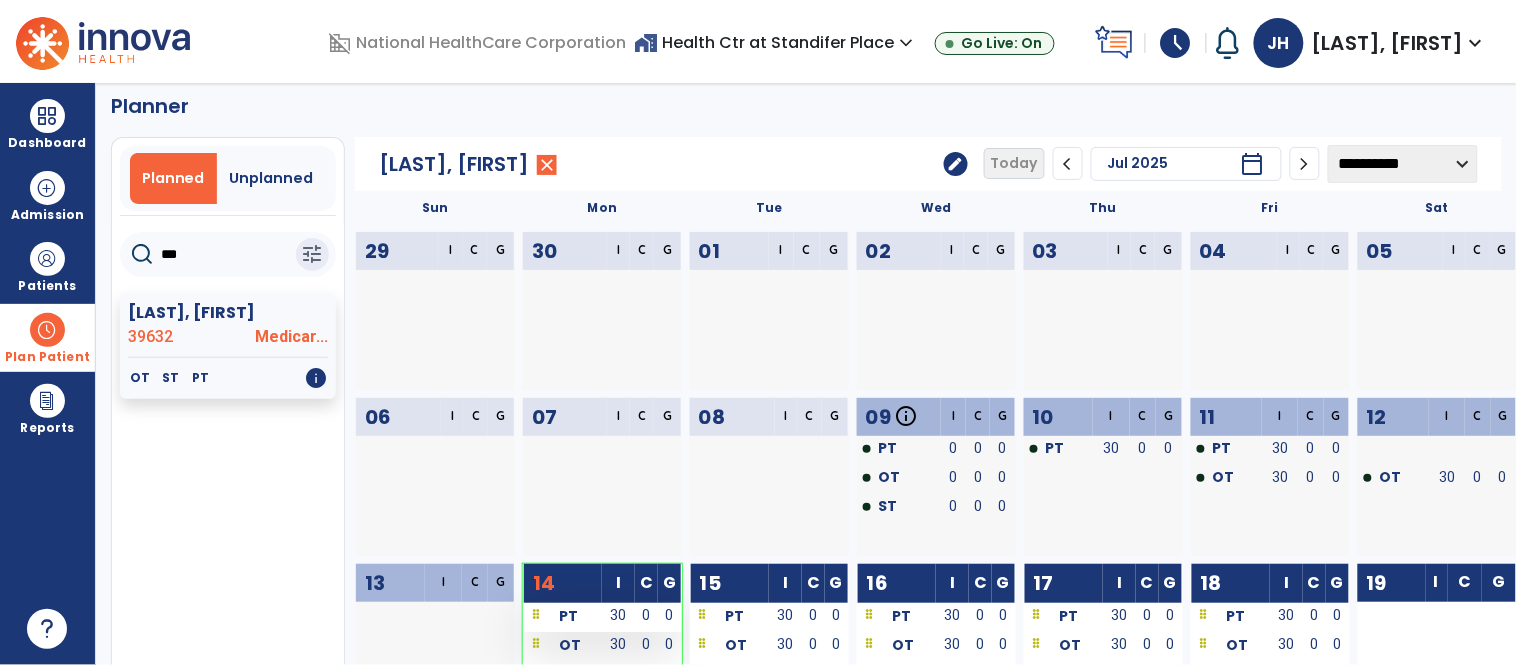 click on "0" at bounding box center [646, 615] 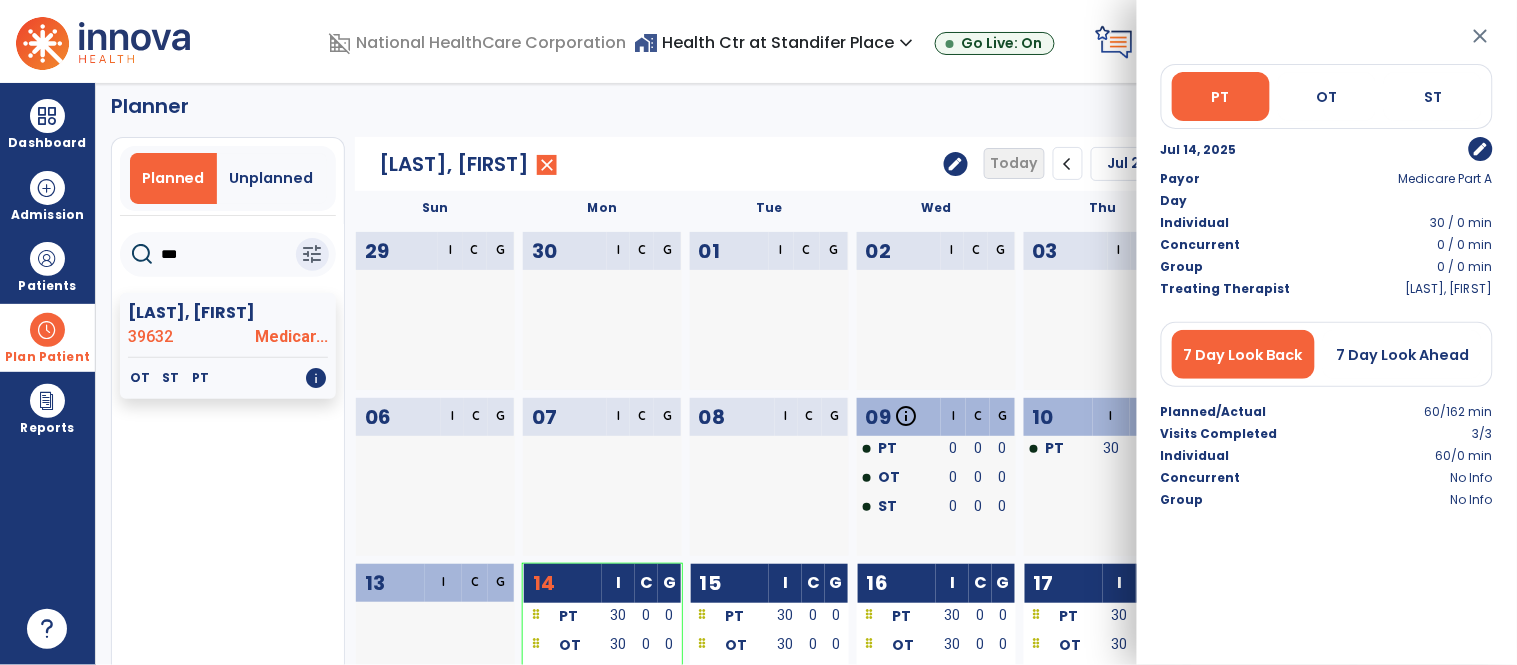 click on "[LAST], [FIRST]  39632 Medicar...   OT   ST   PT   info  Name MRN N/A Admit Date" 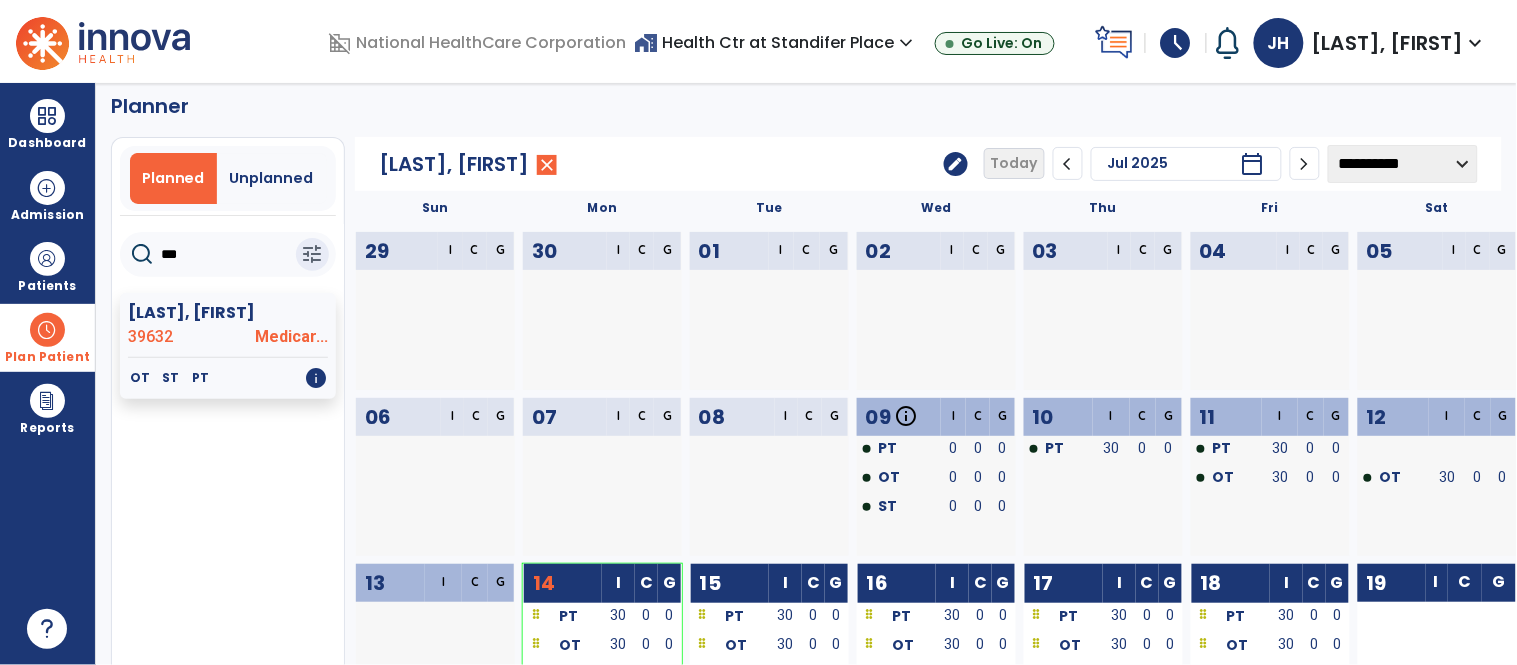 click on "***" 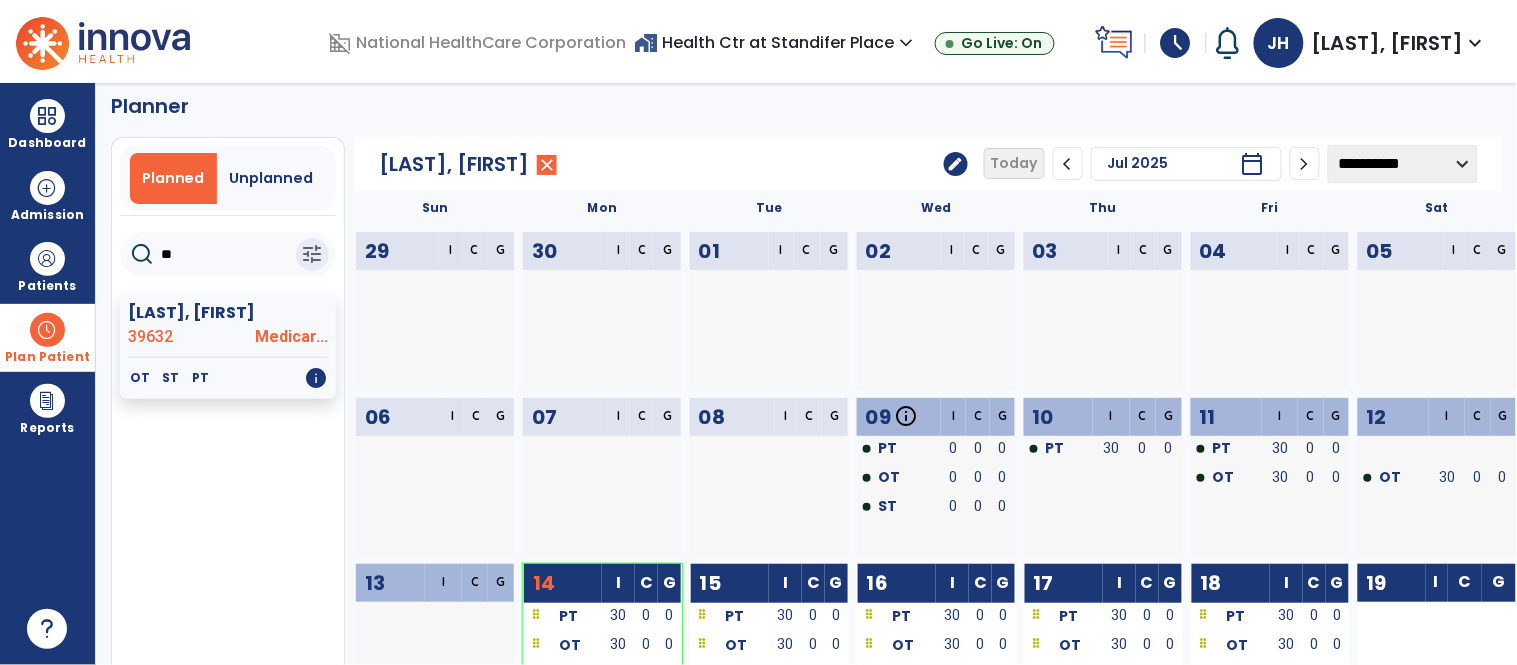 type on "*" 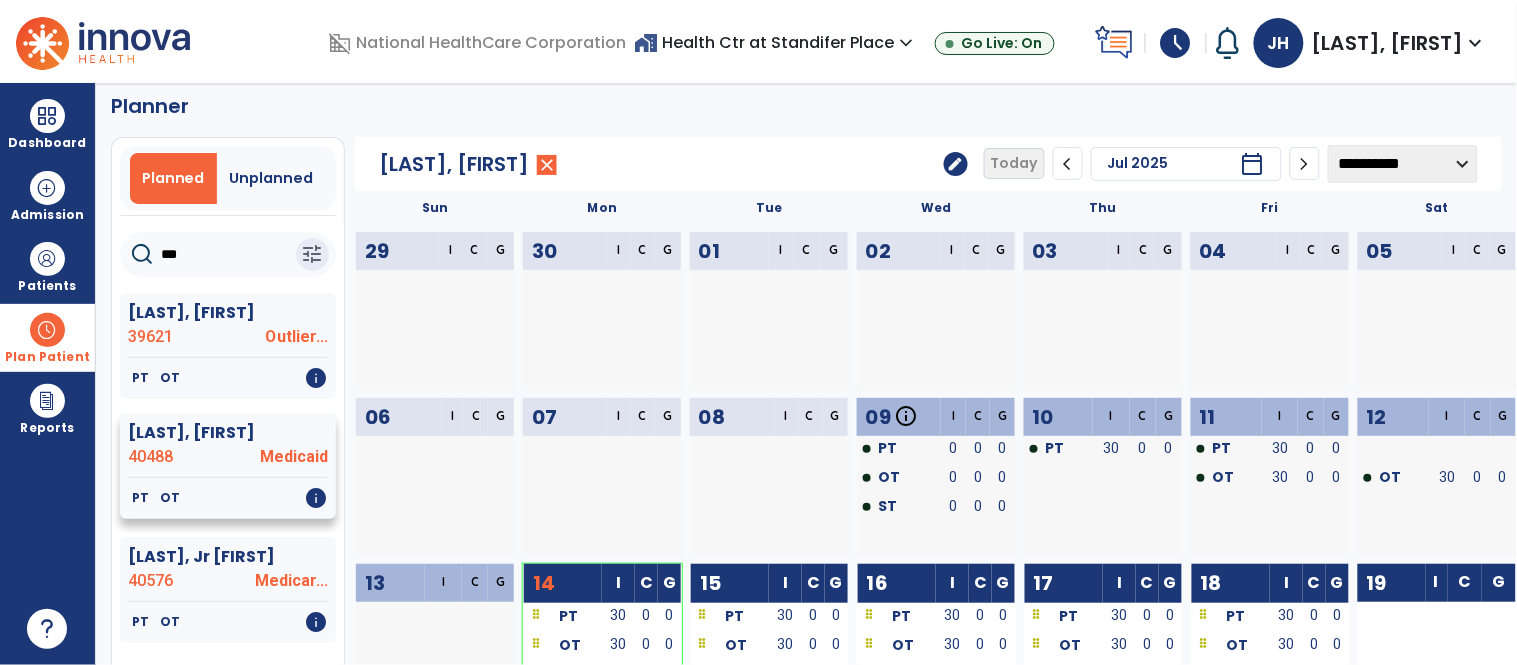 click on "[LAST], [FIRST]" 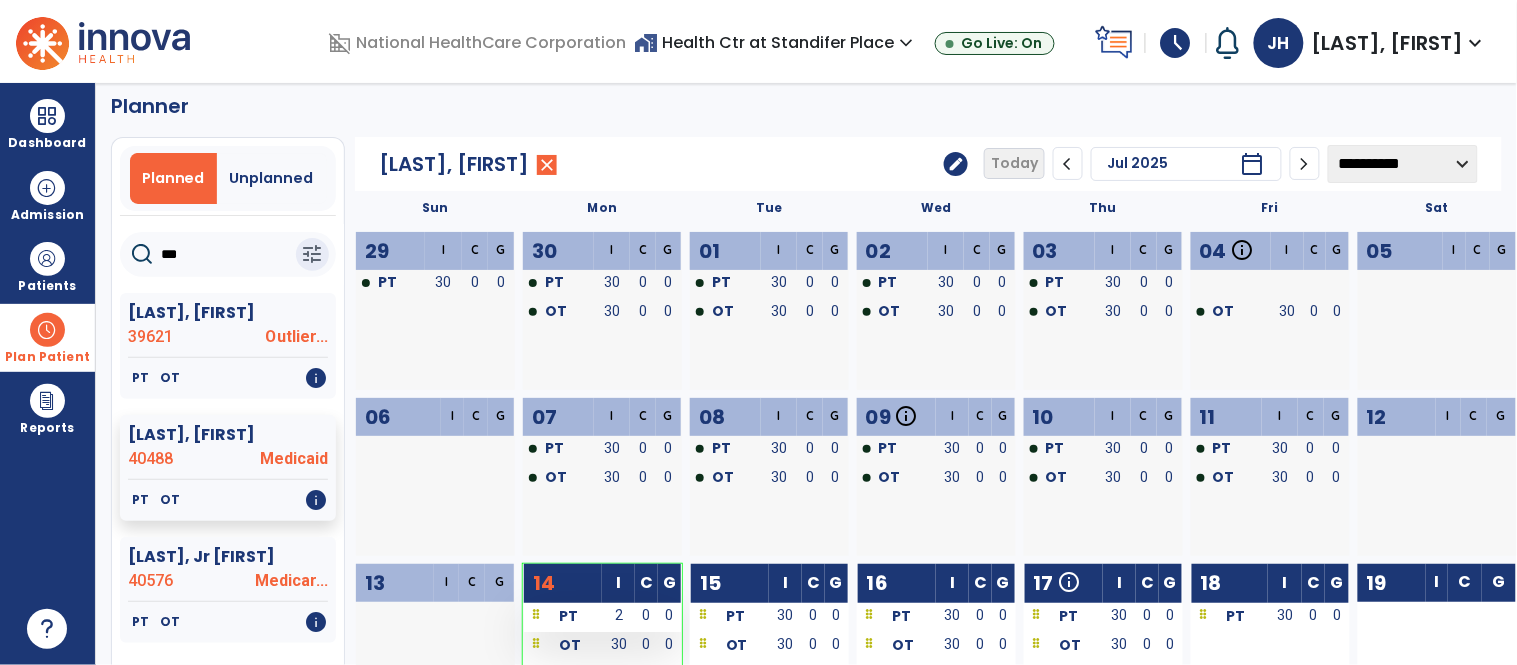 click on "PT" at bounding box center [563, 615] 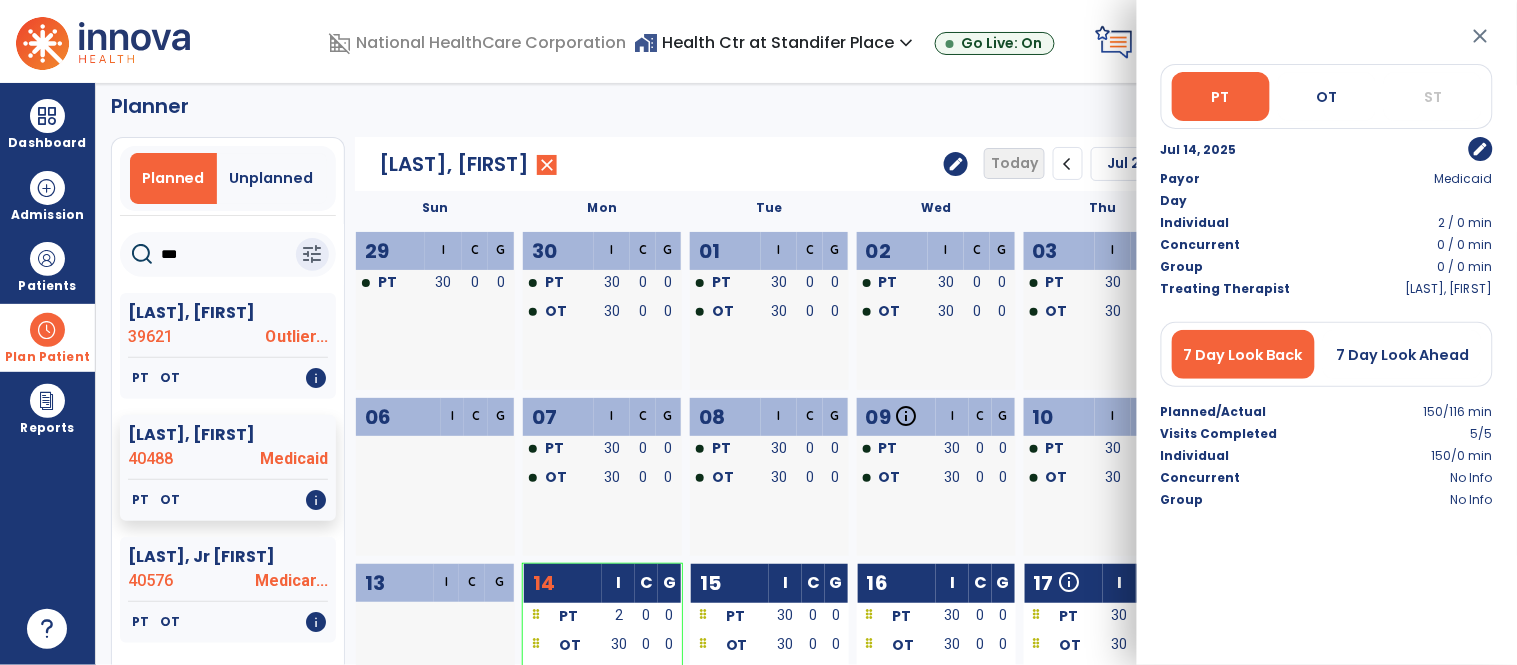 click on "**********" 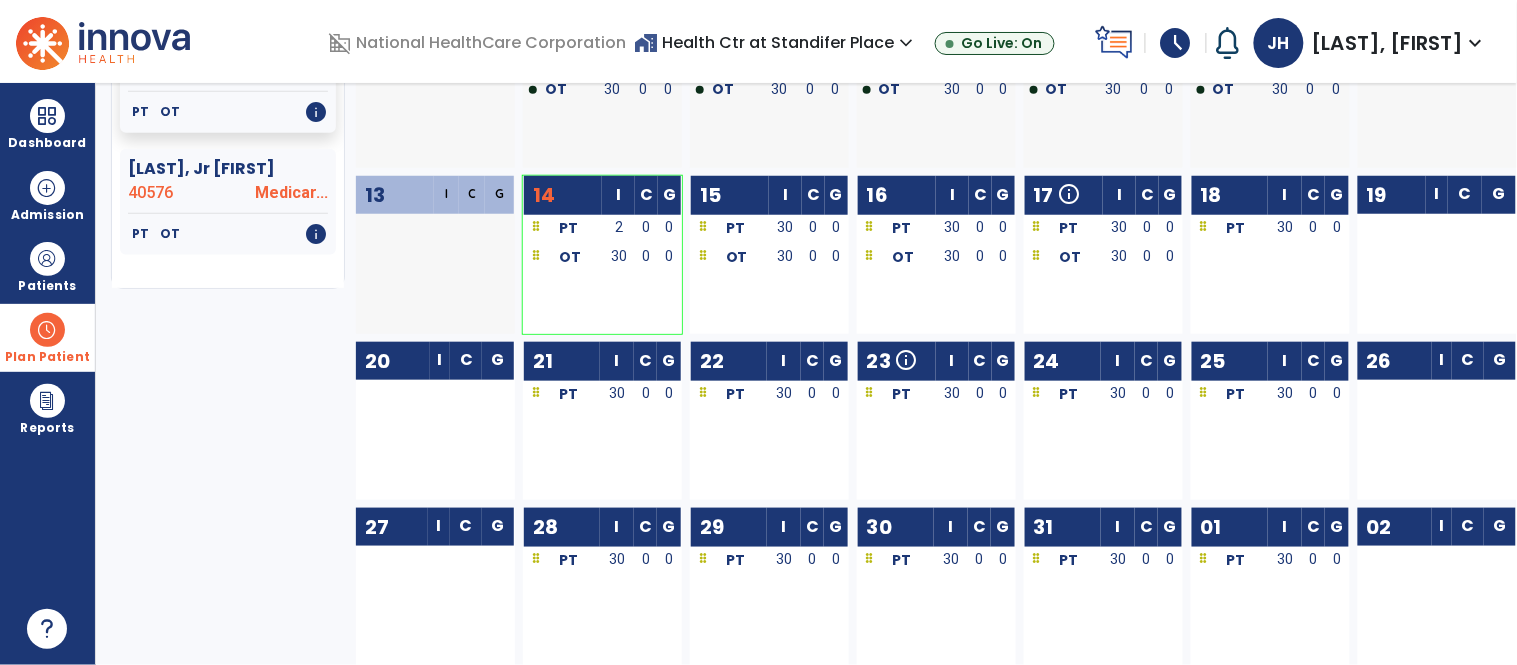 scroll, scrollTop: 0, scrollLeft: 0, axis: both 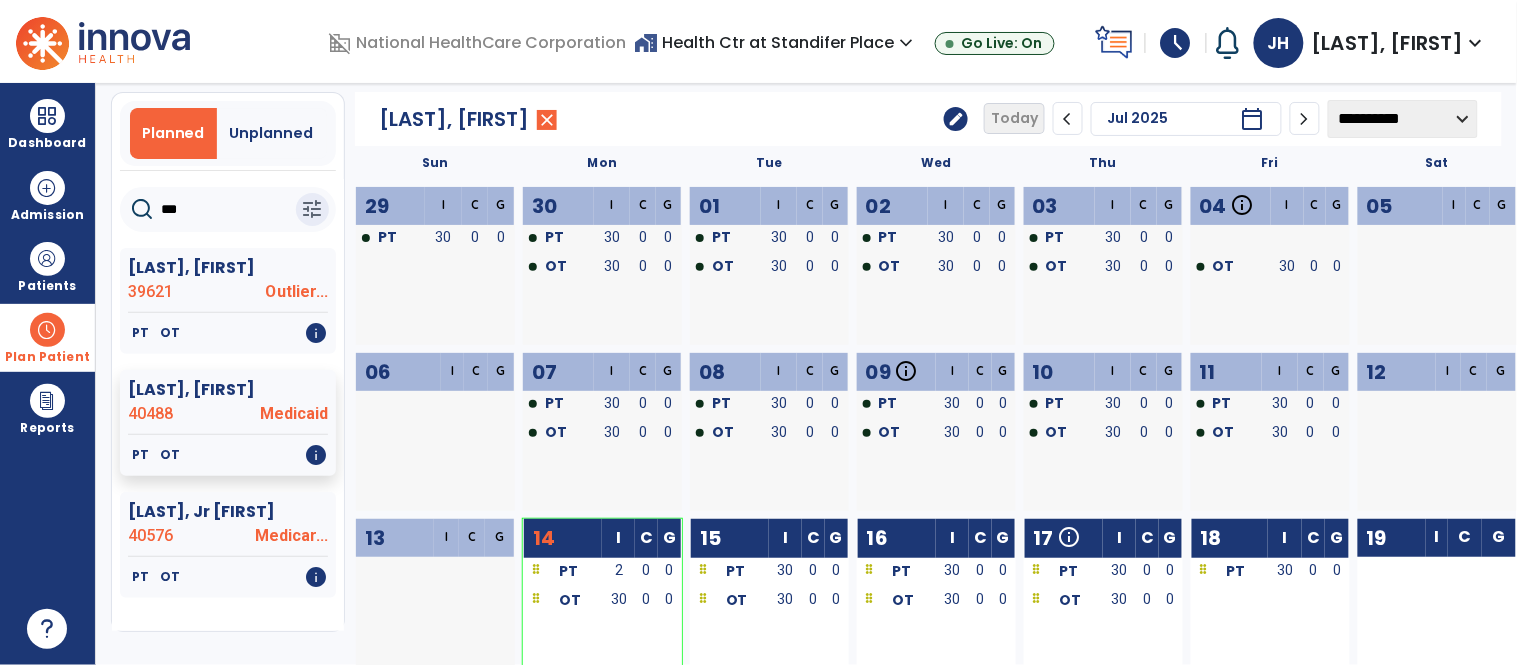 click on "***" 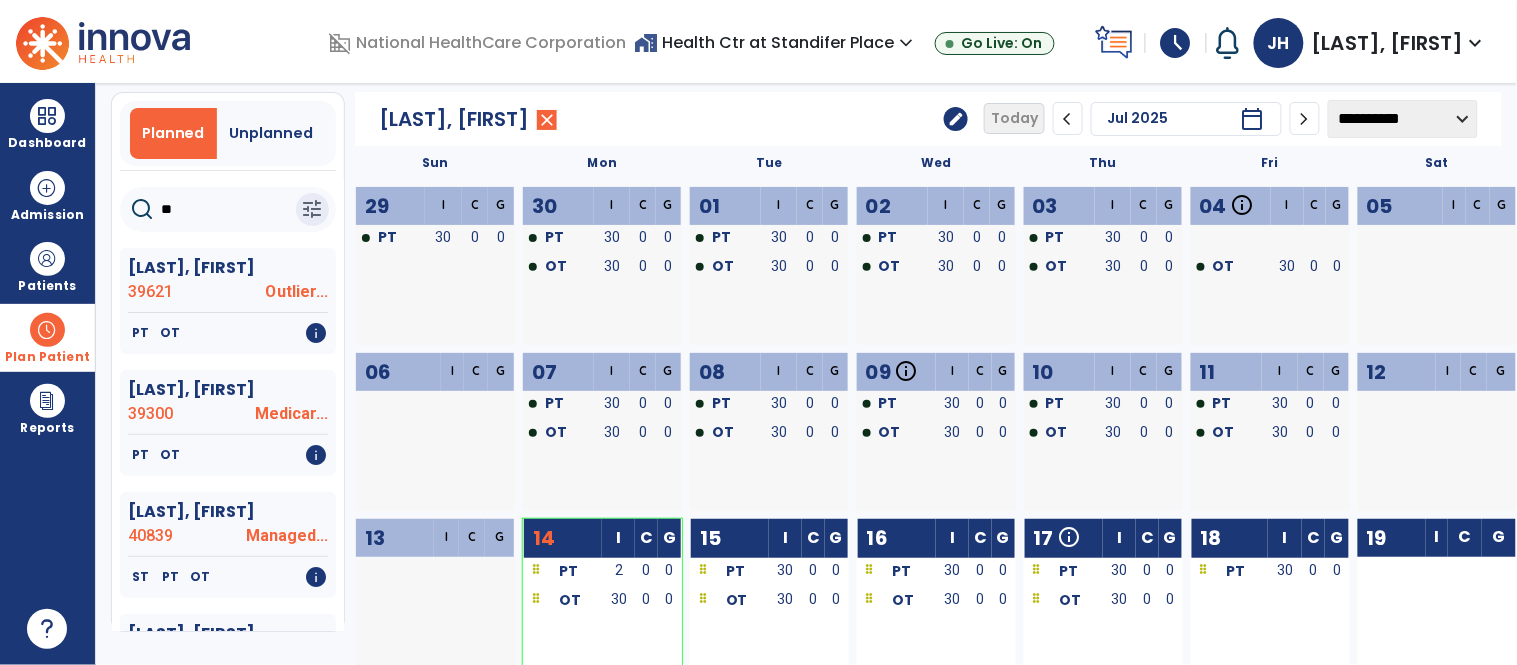 type on "*" 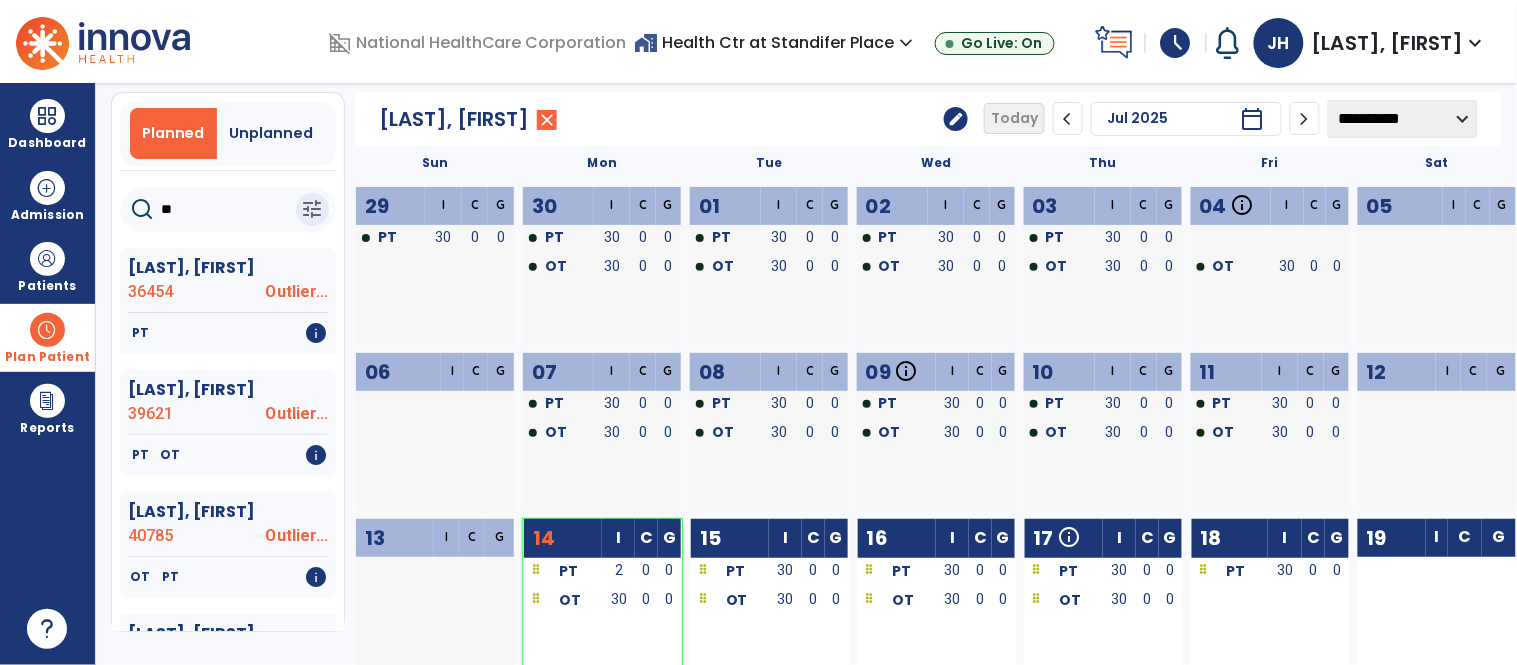 type on "*" 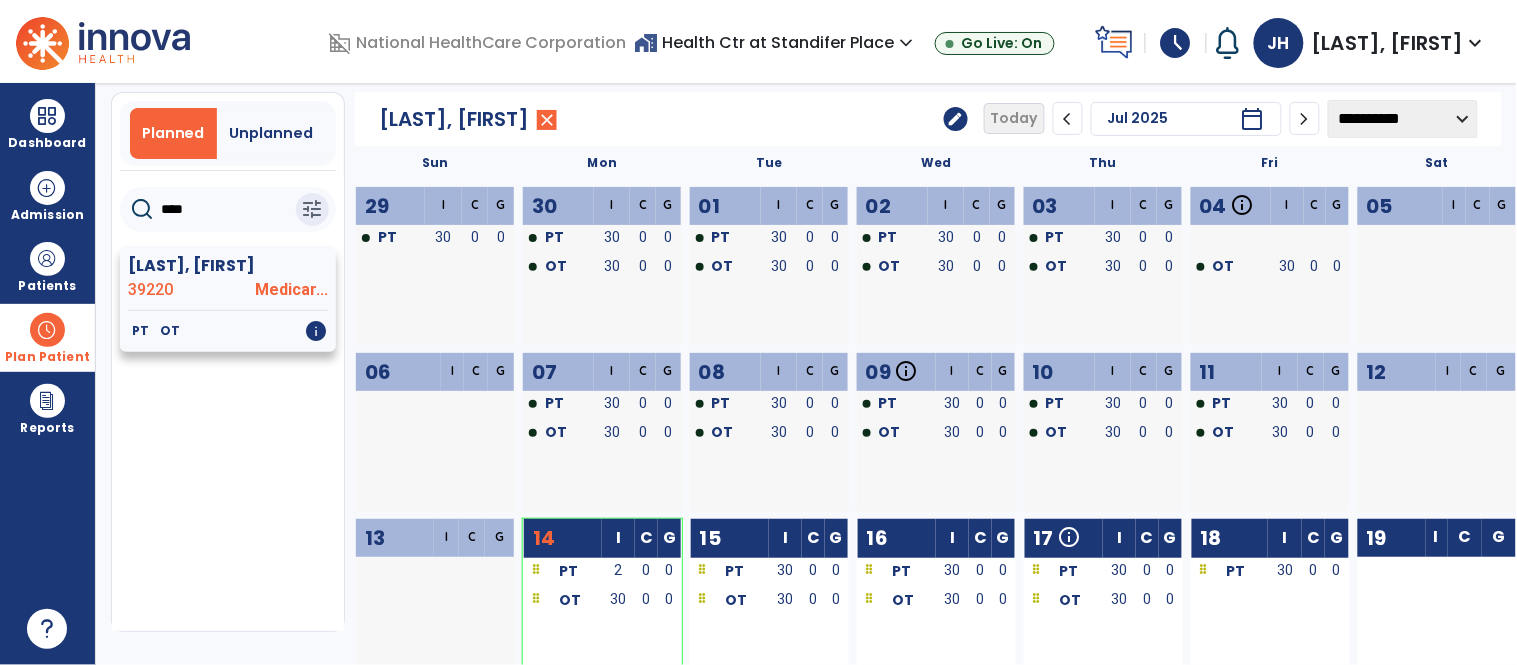 click on "[LAST], [FIRST]" 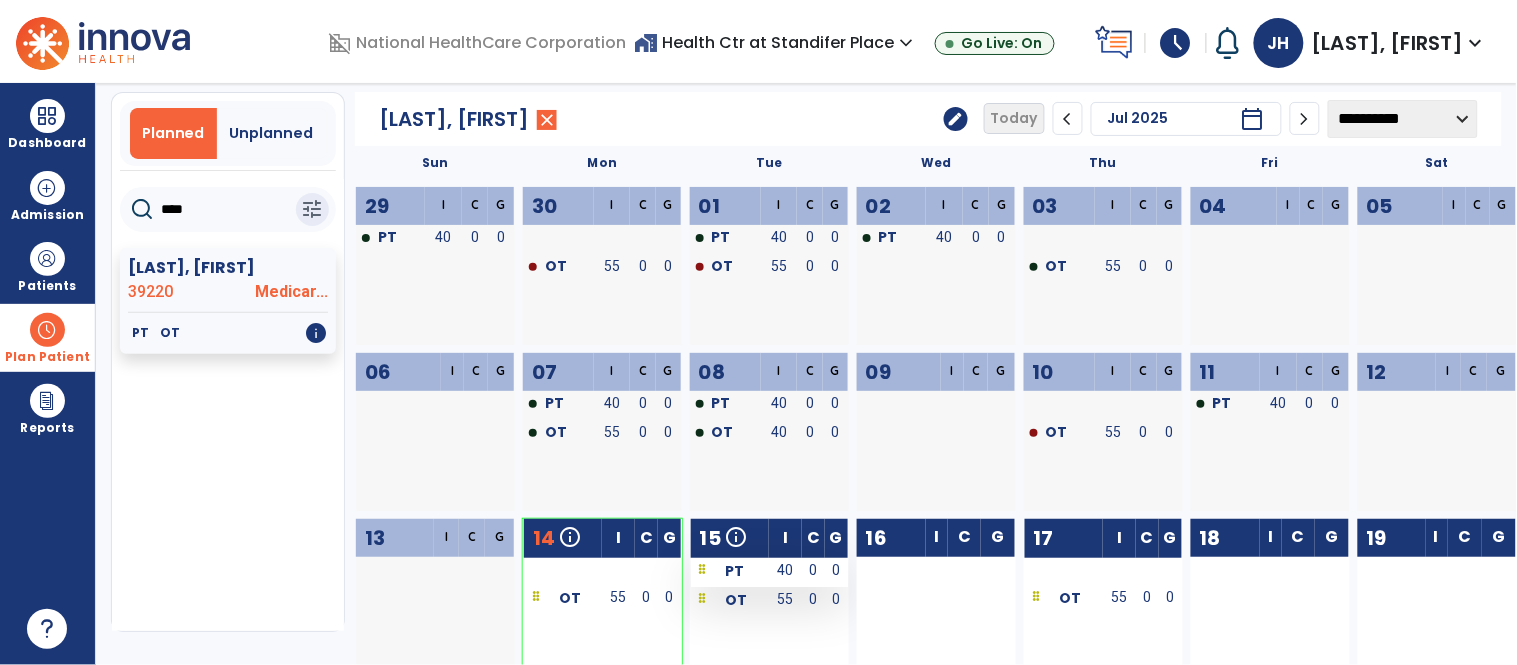 click on "PT" at bounding box center (730, 570) 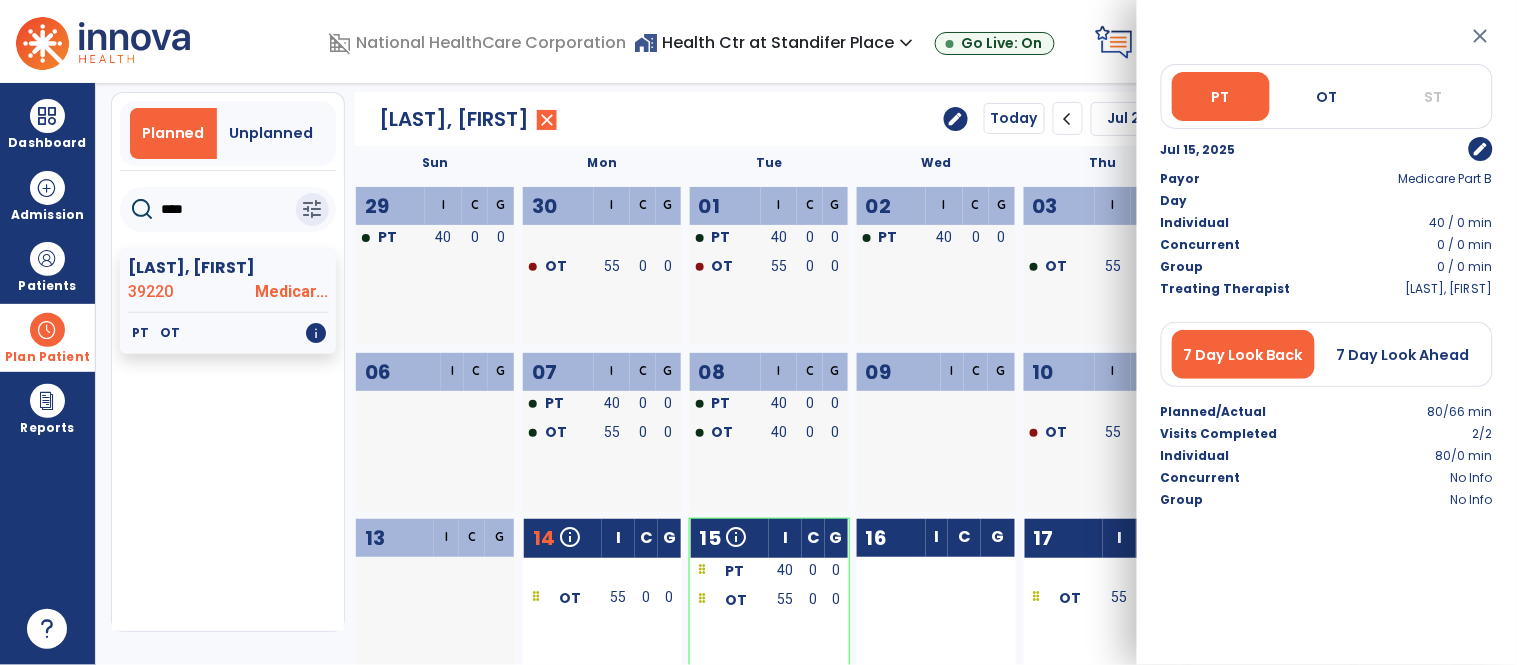 click on "[LAST], [FIRST]  39220 Medicar...   PT   OT   info  Name MRN Payor N/A Admit Date" 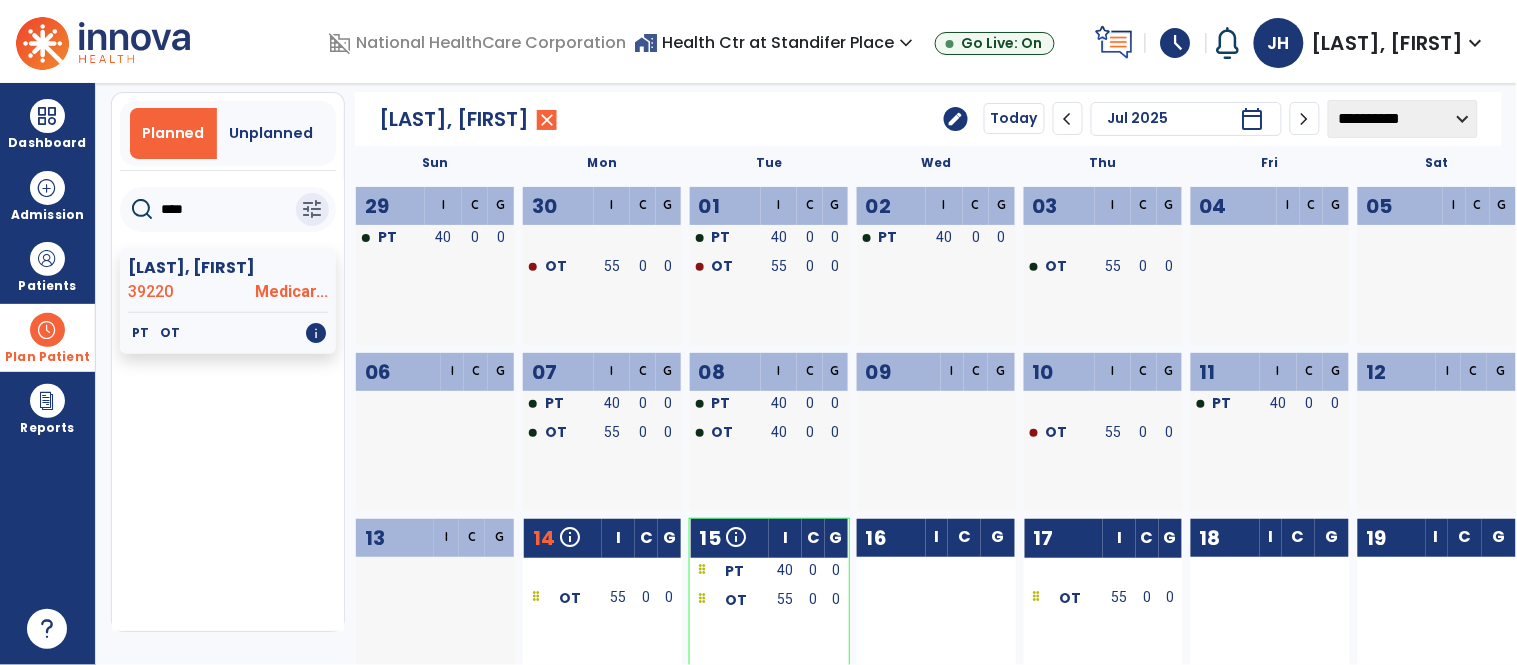 click on "****" 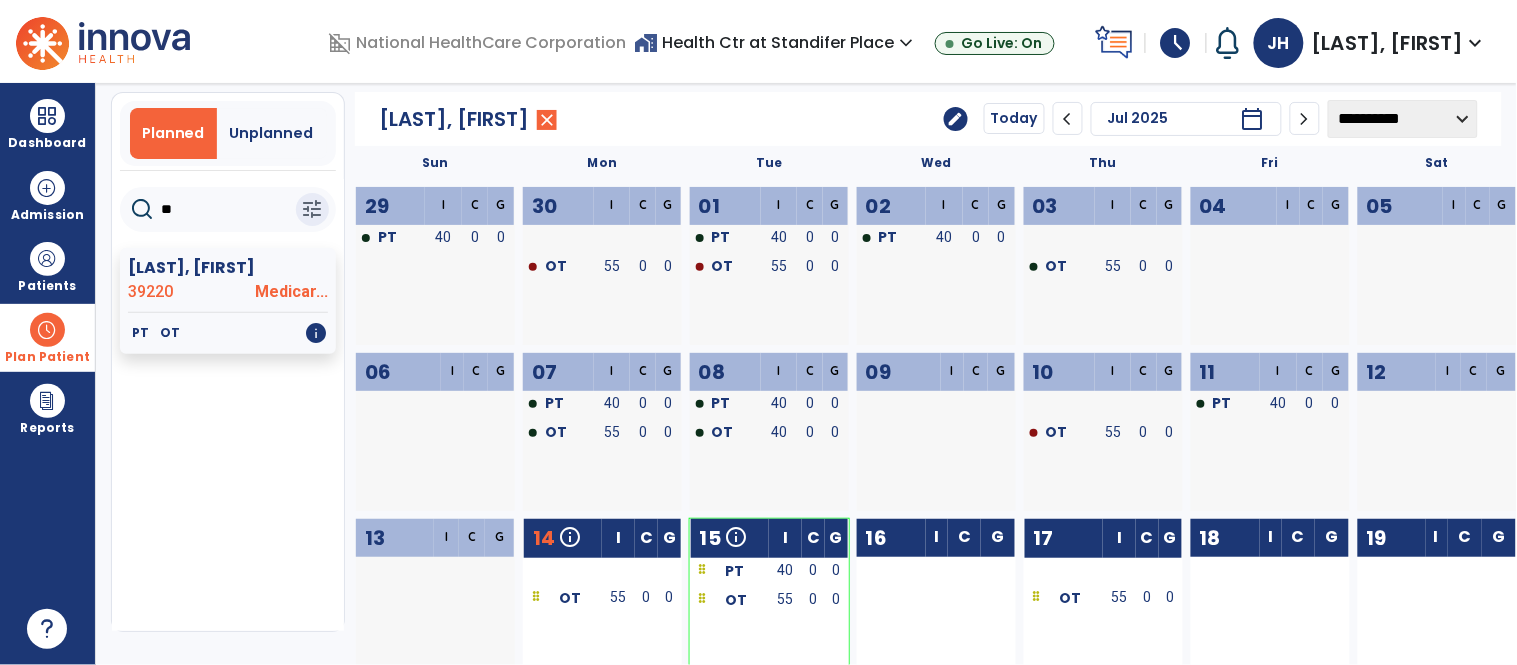 type on "*" 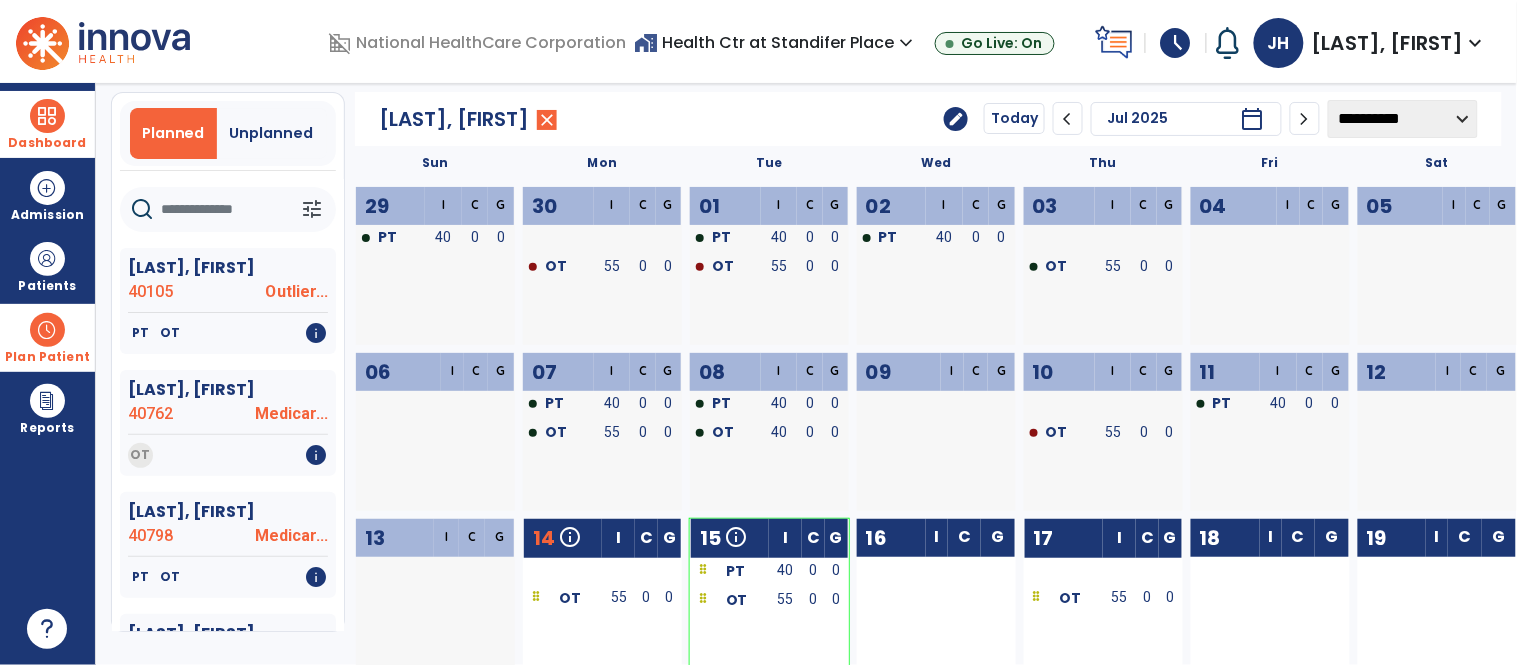 type 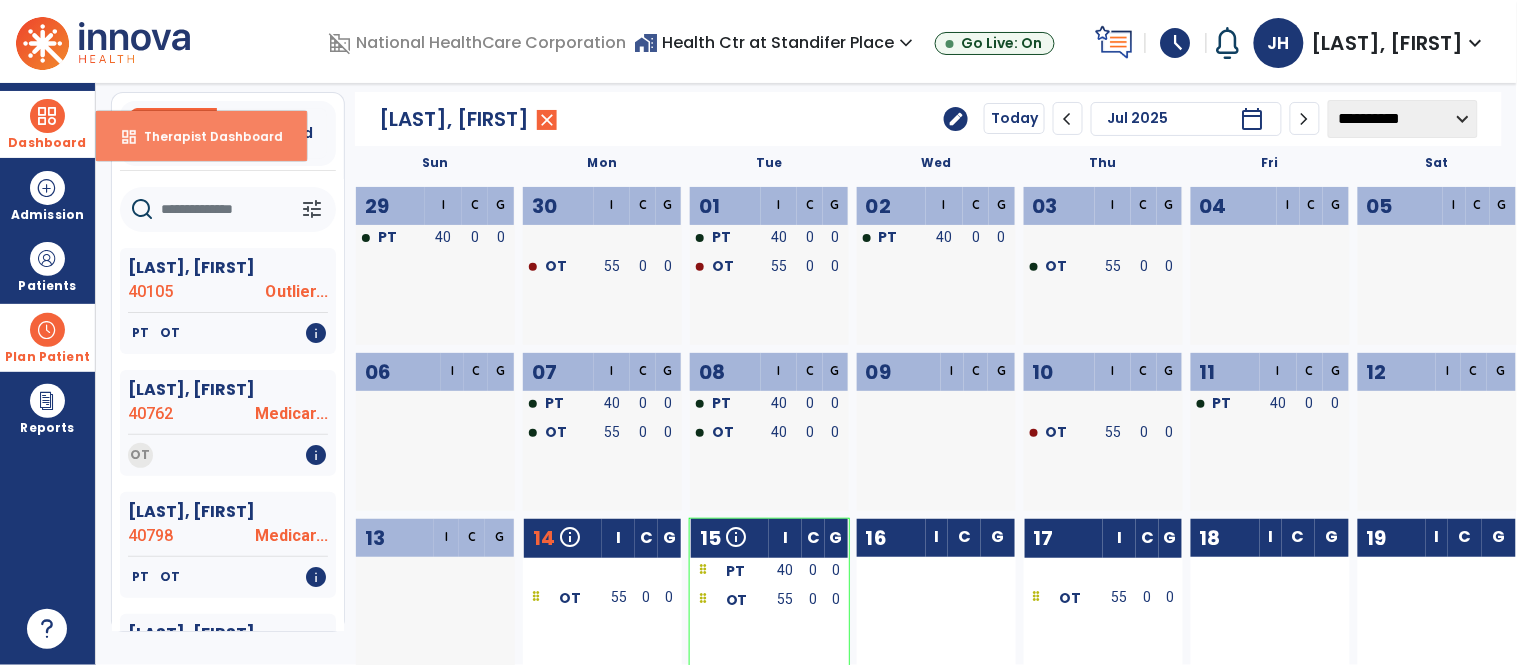 click on "dashboard" at bounding box center [129, 137] 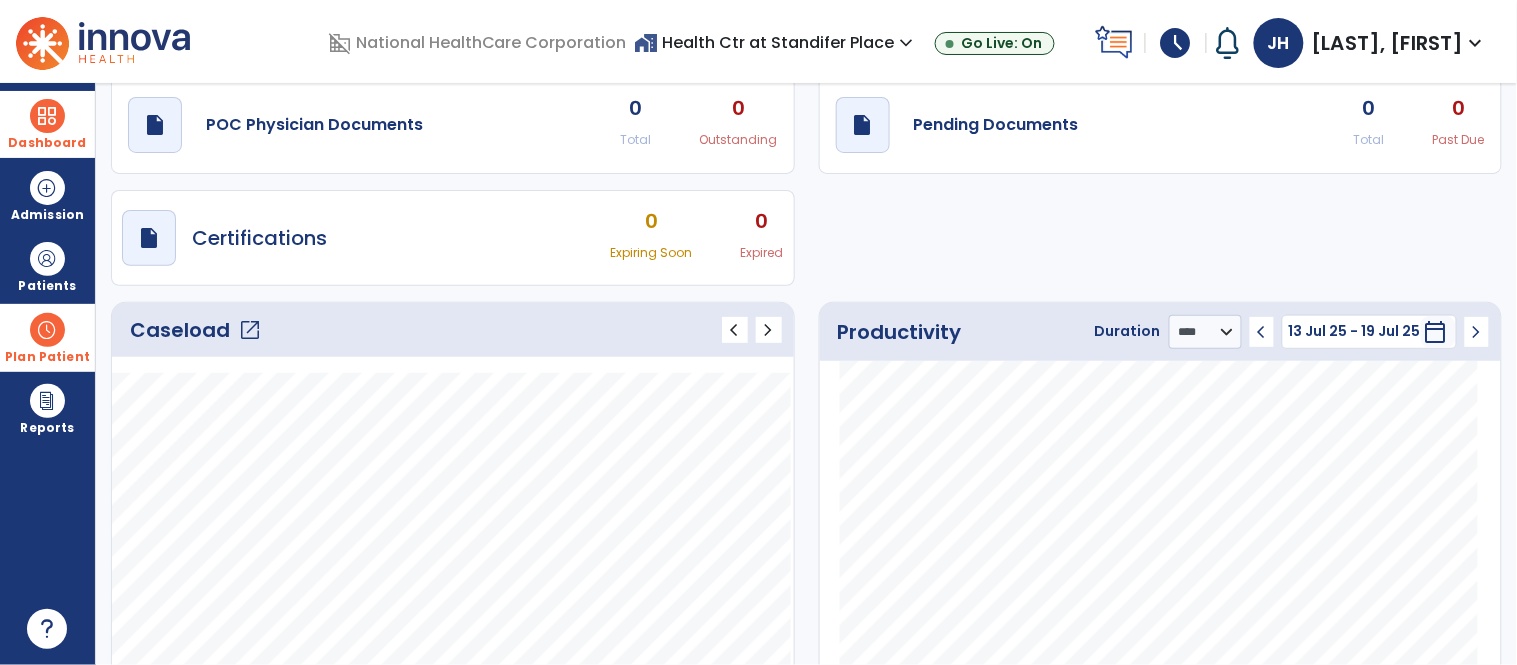 click on "open_in_new" 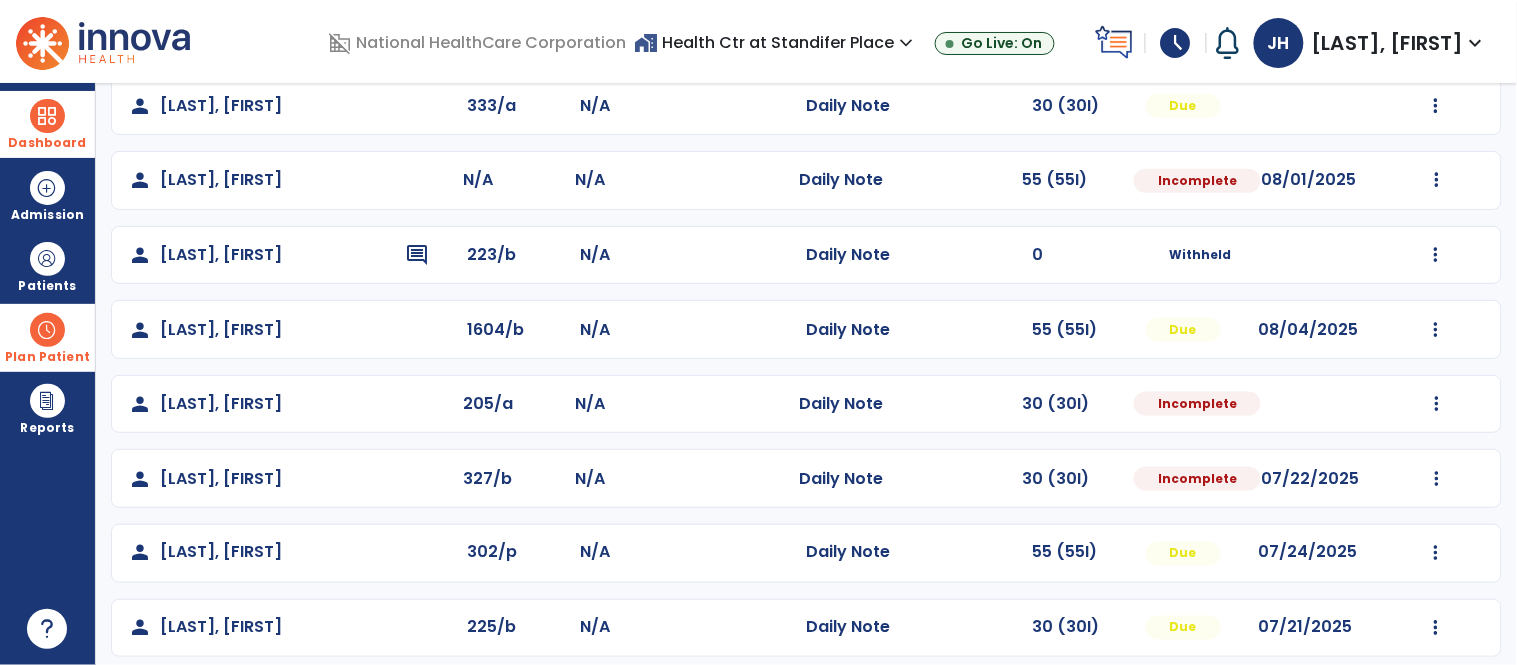 scroll, scrollTop: 568, scrollLeft: 0, axis: vertical 